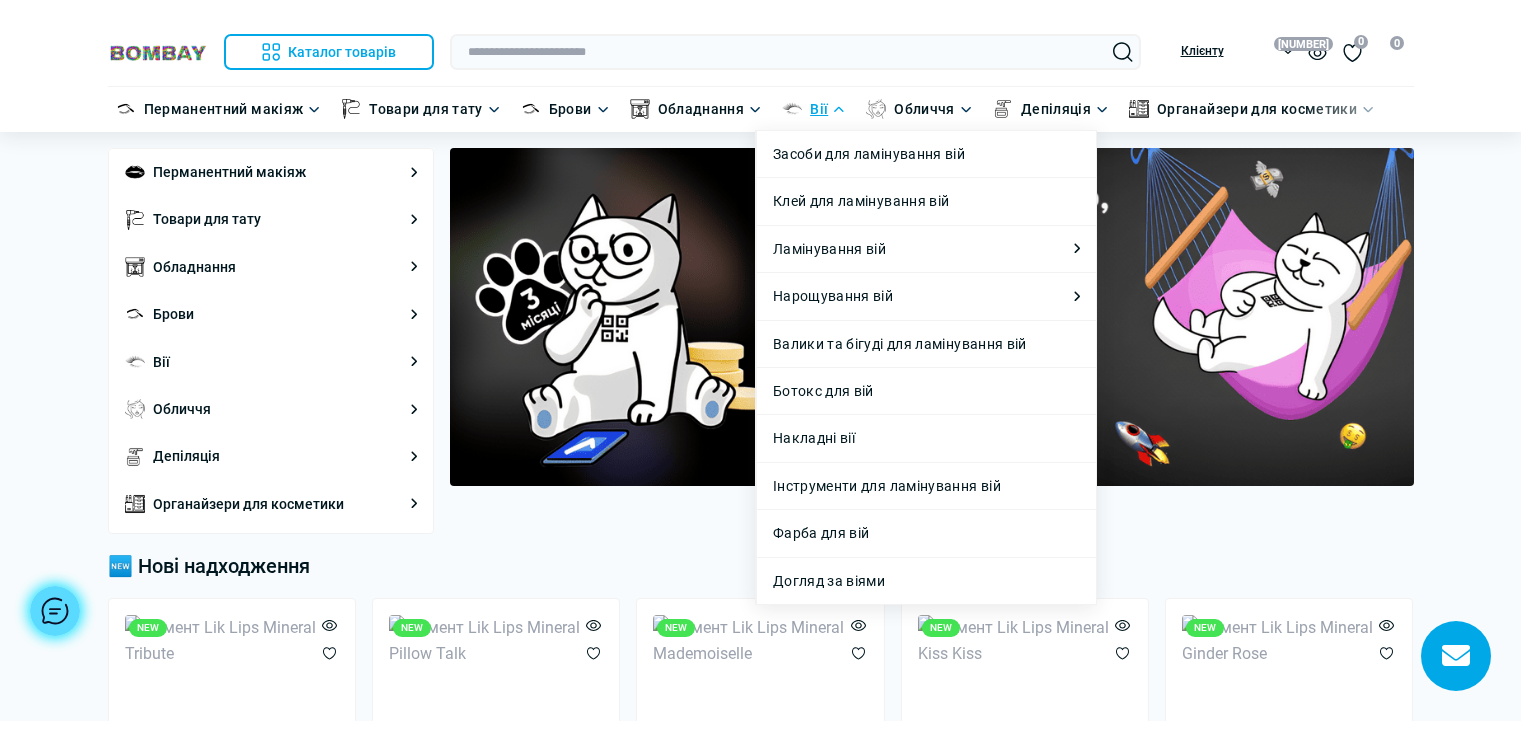 scroll, scrollTop: 0, scrollLeft: 0, axis: both 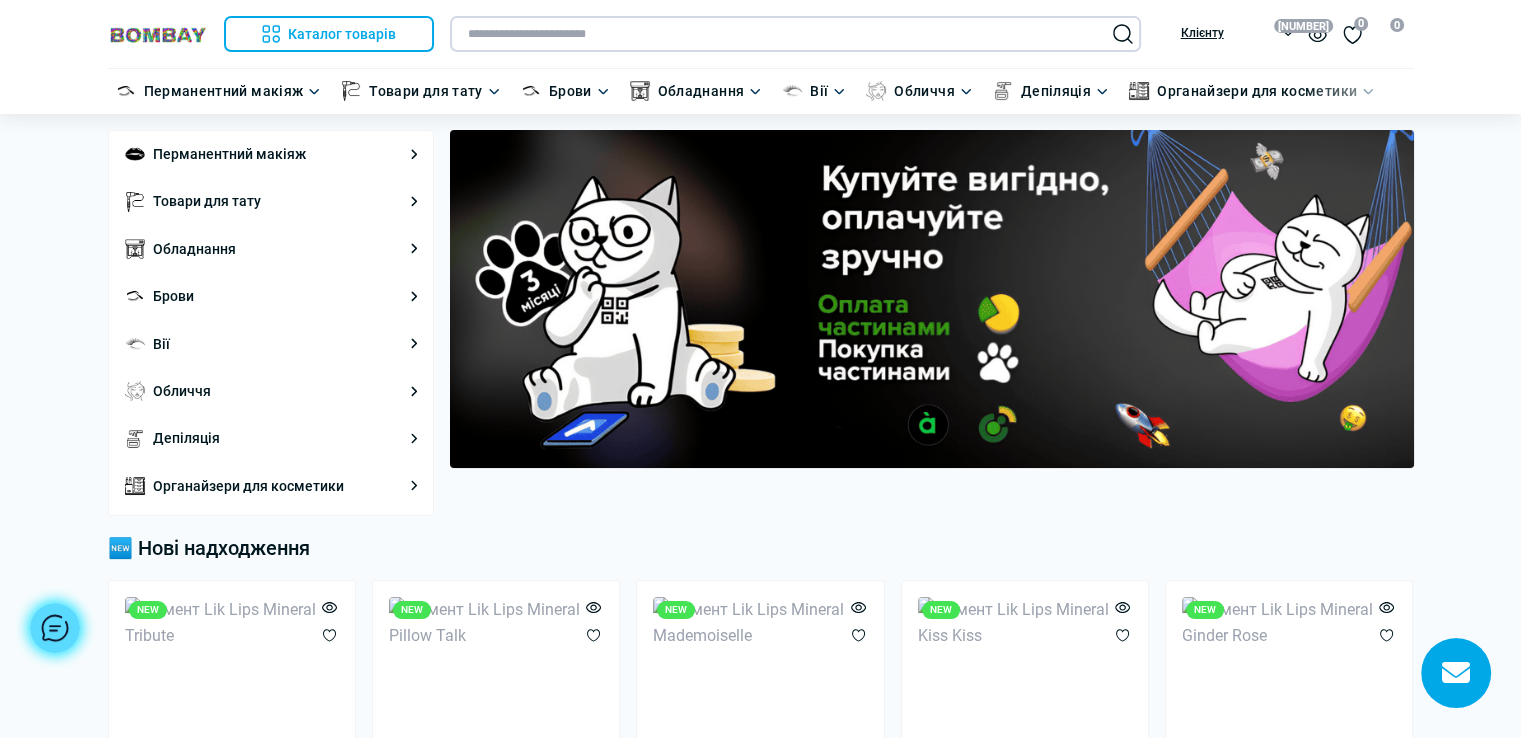 click at bounding box center (795, 34) 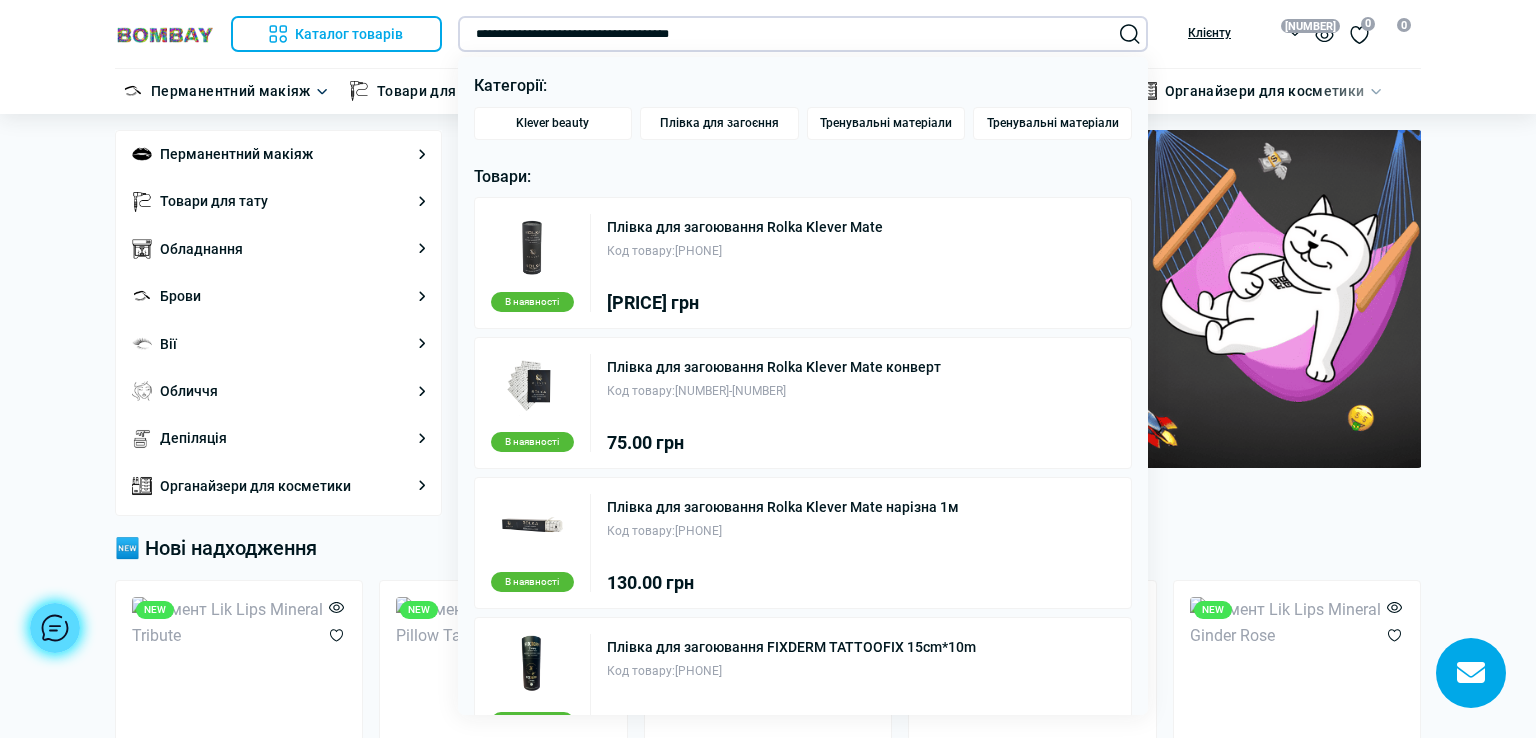 type on "**********" 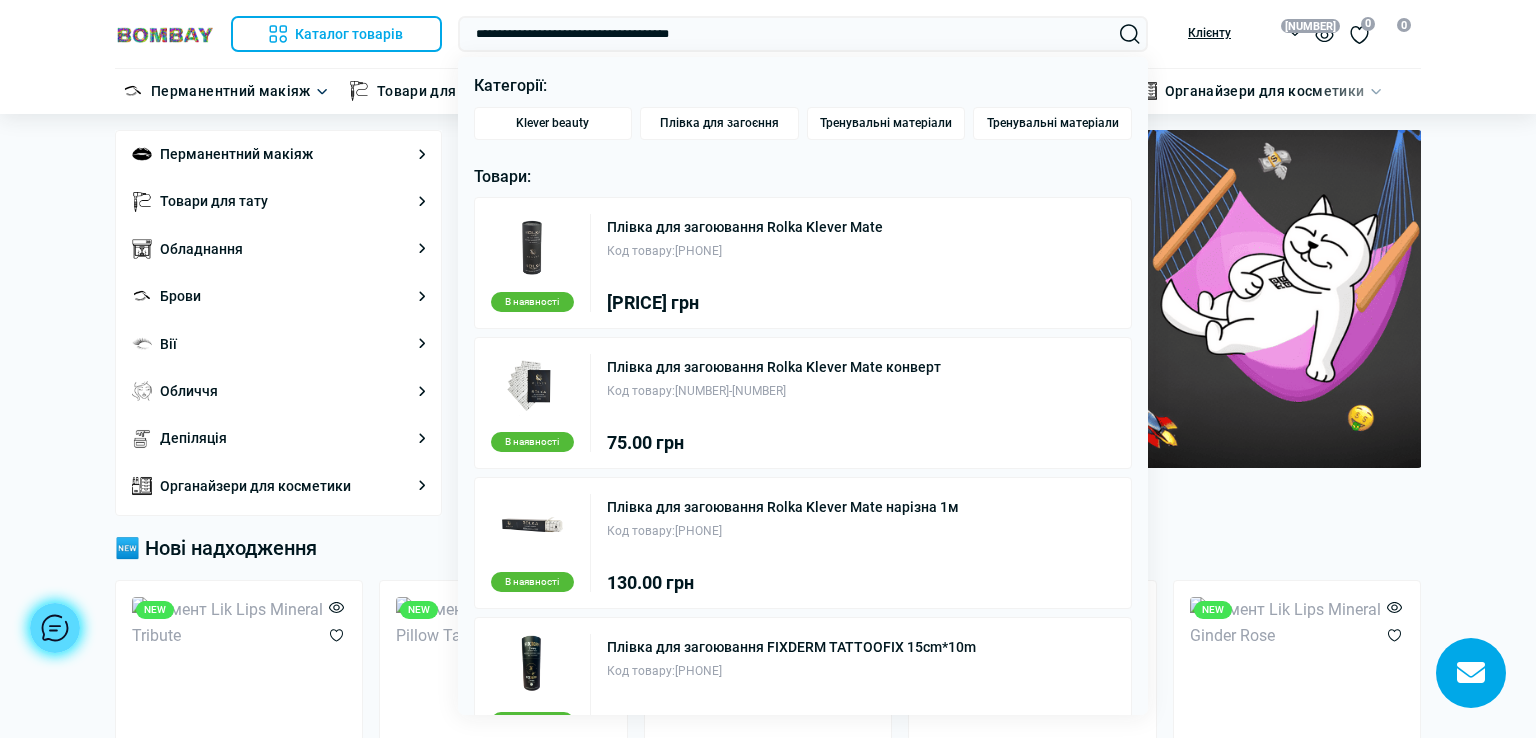 click on "Плівка для загоювання Rolka Klever Mate
Код товару:  8631-5744" at bounding box center [745, 237] 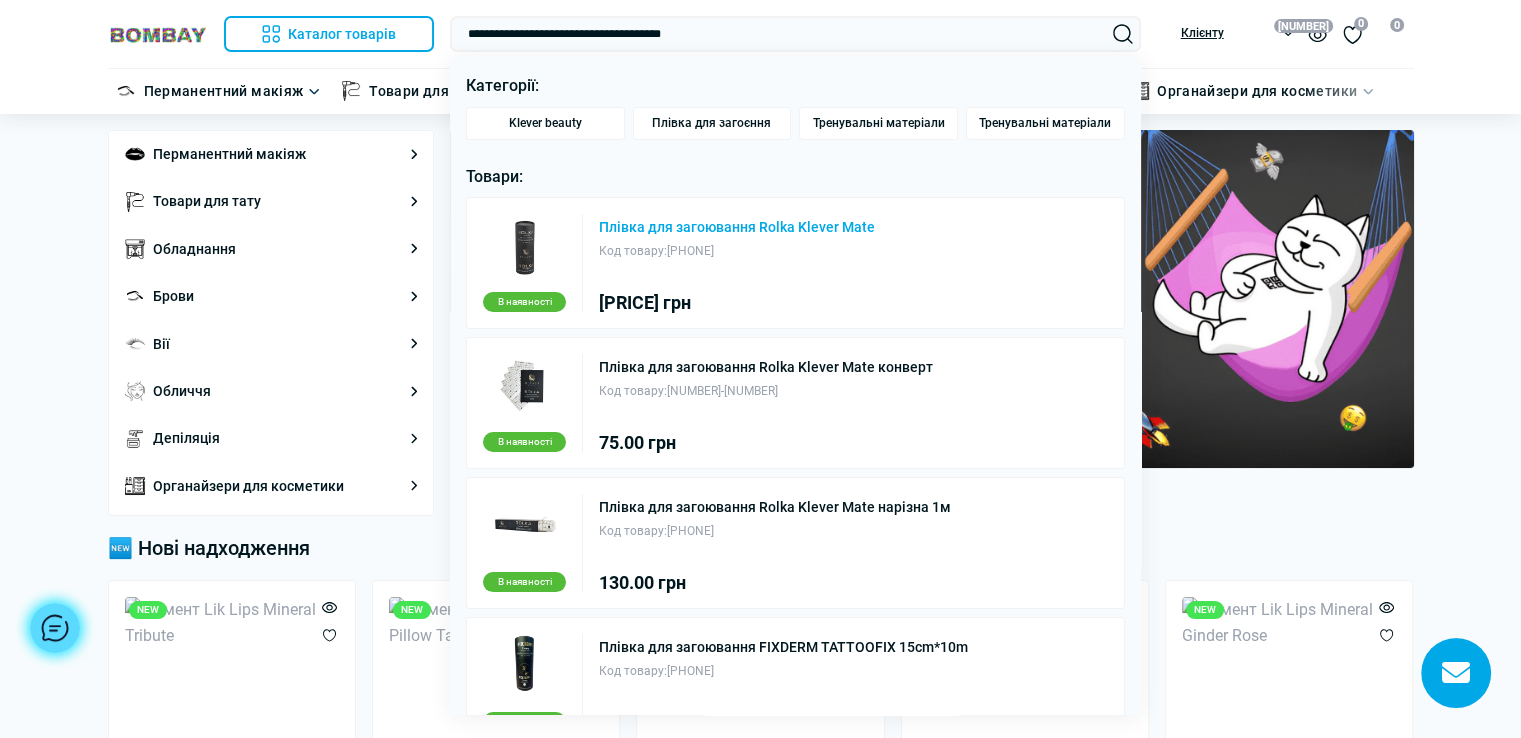 click on "Плівка для загоювання Rolka Klever Mate" at bounding box center [737, 227] 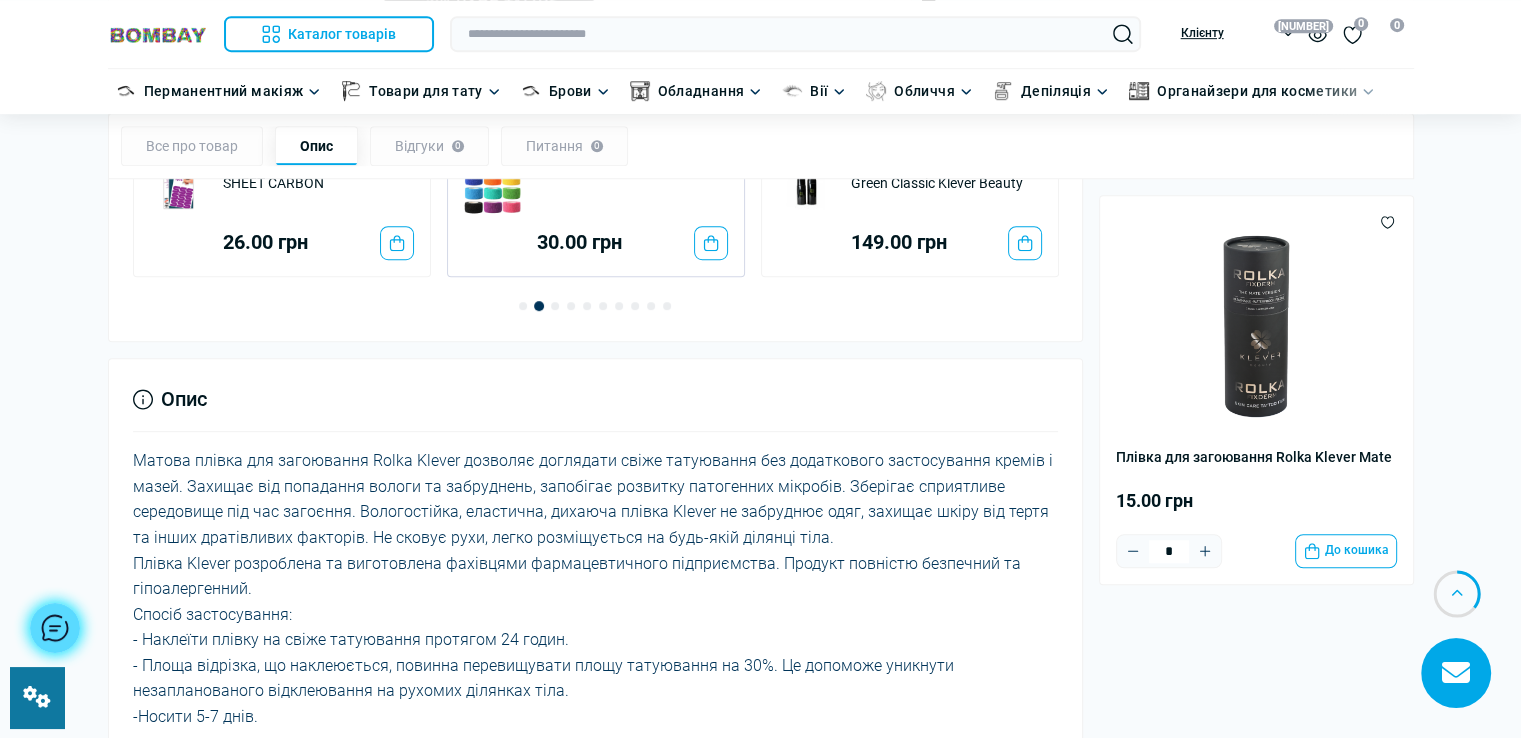scroll, scrollTop: 1300, scrollLeft: 0, axis: vertical 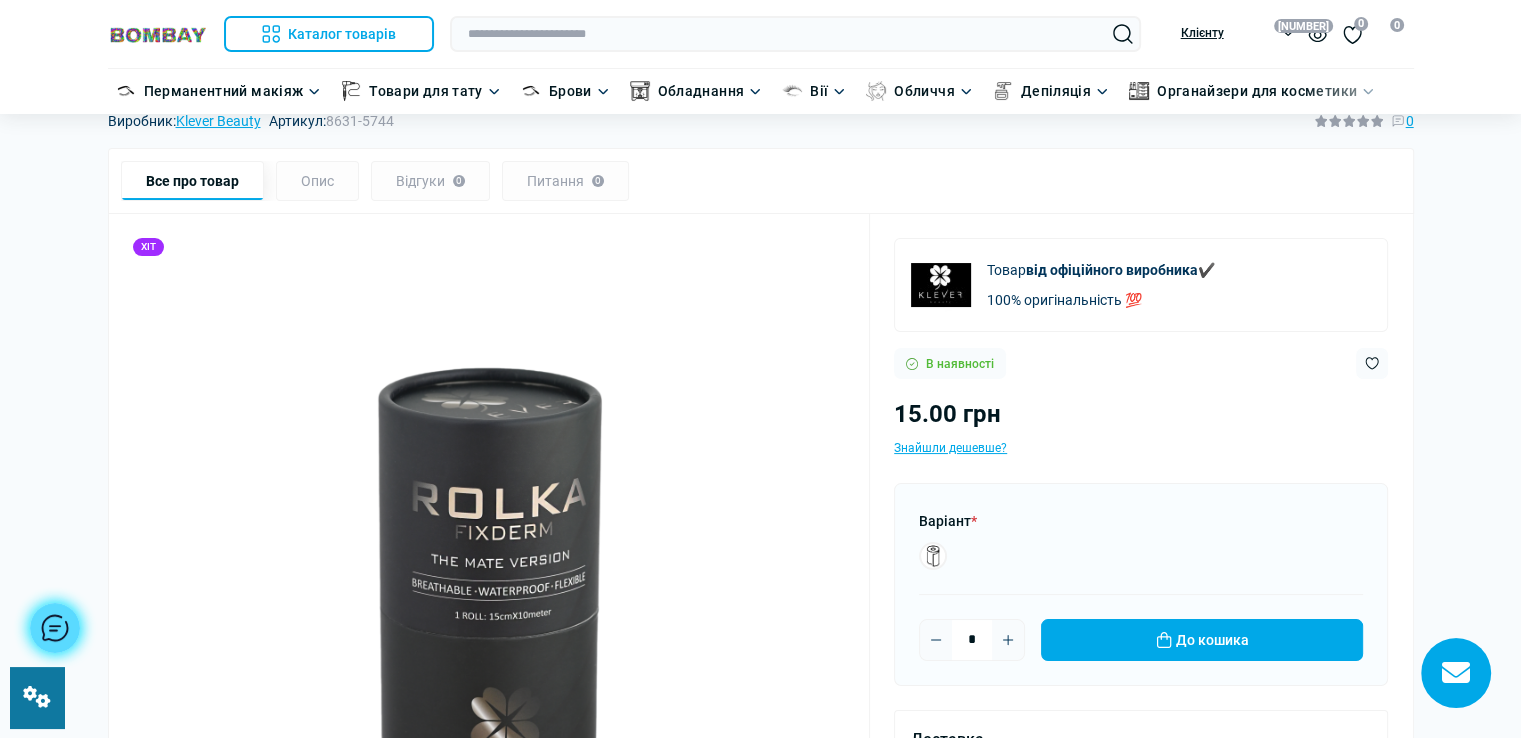 click at bounding box center [37, 697] 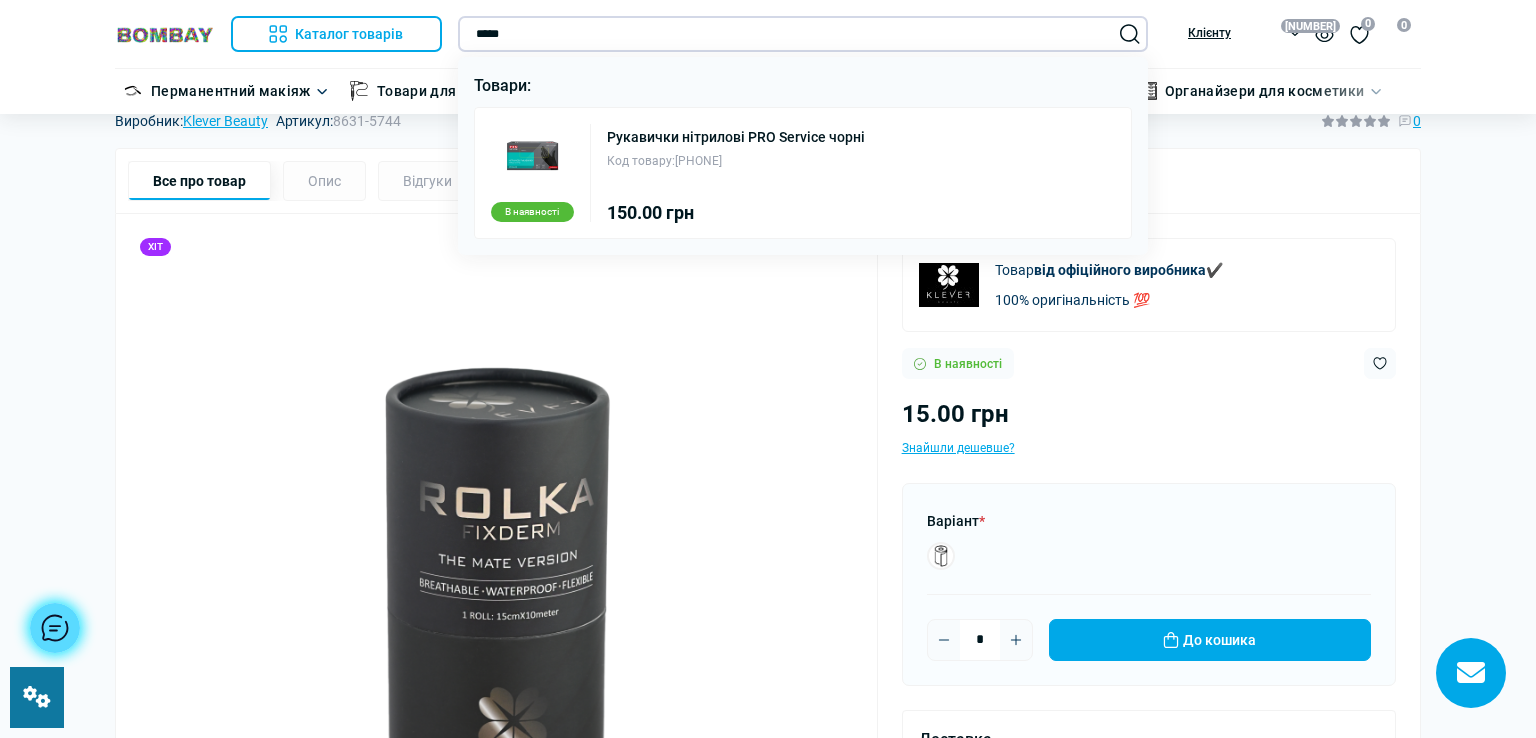 click on "*****" at bounding box center (803, 34) 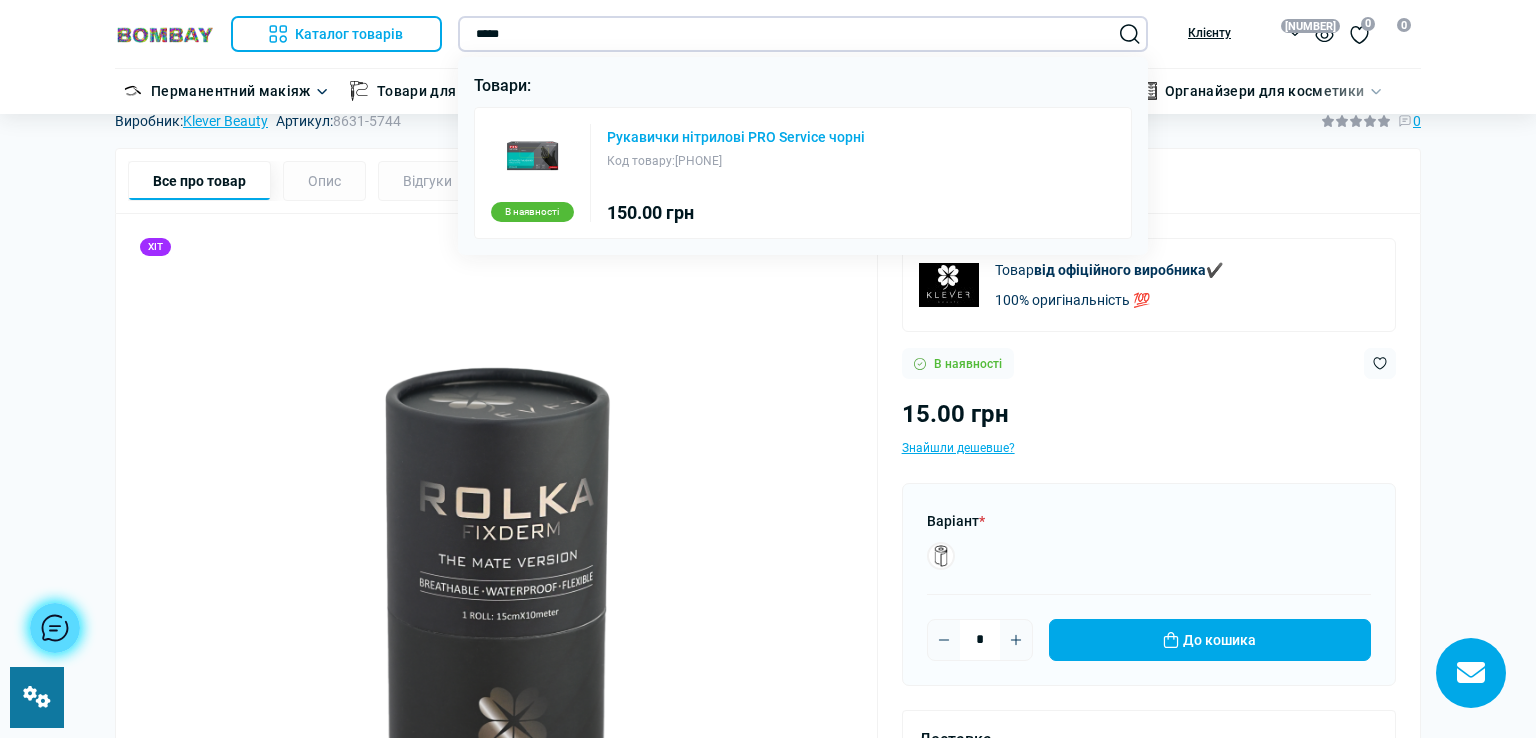 type on "*****" 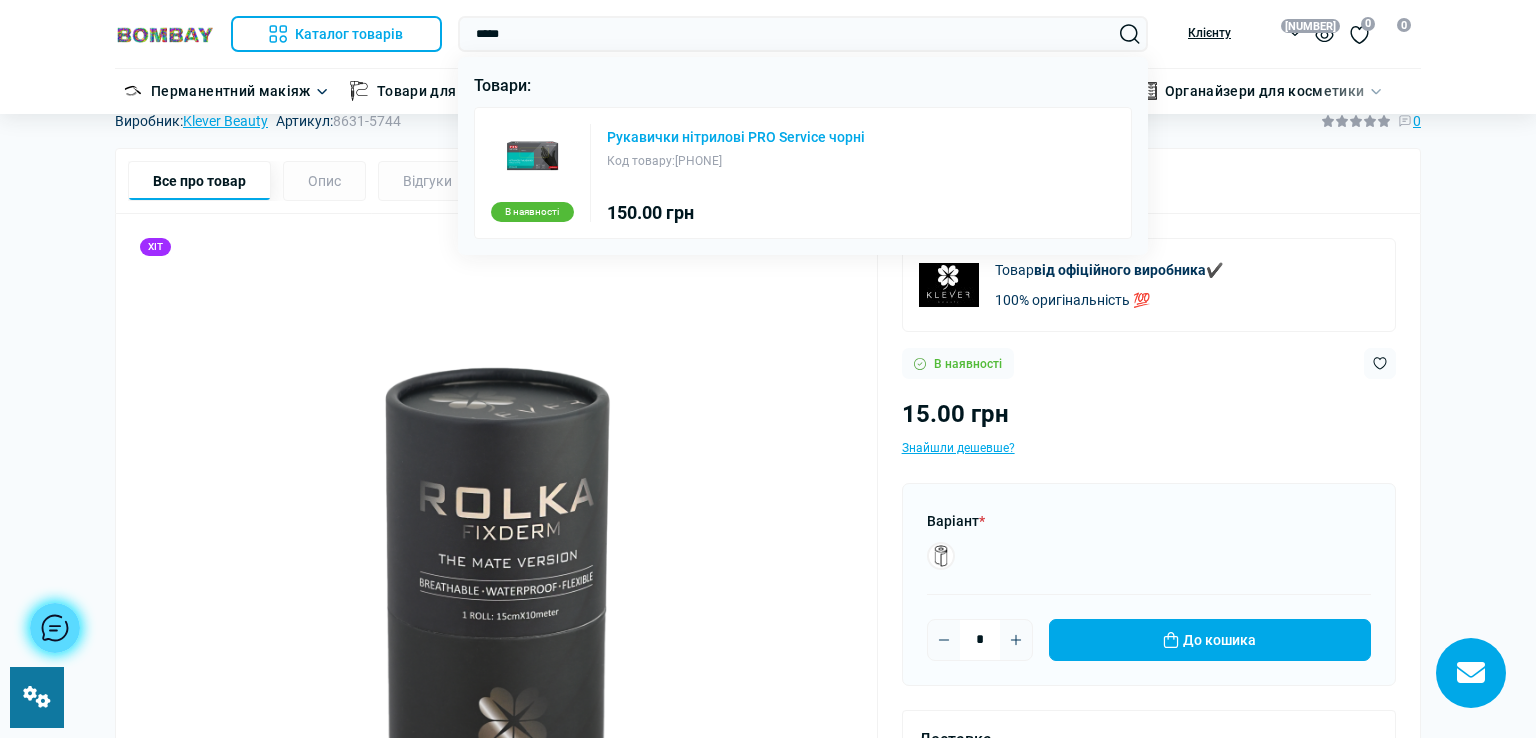 click on "Рукавички нітрилові PRO Service чорні" at bounding box center (736, 137) 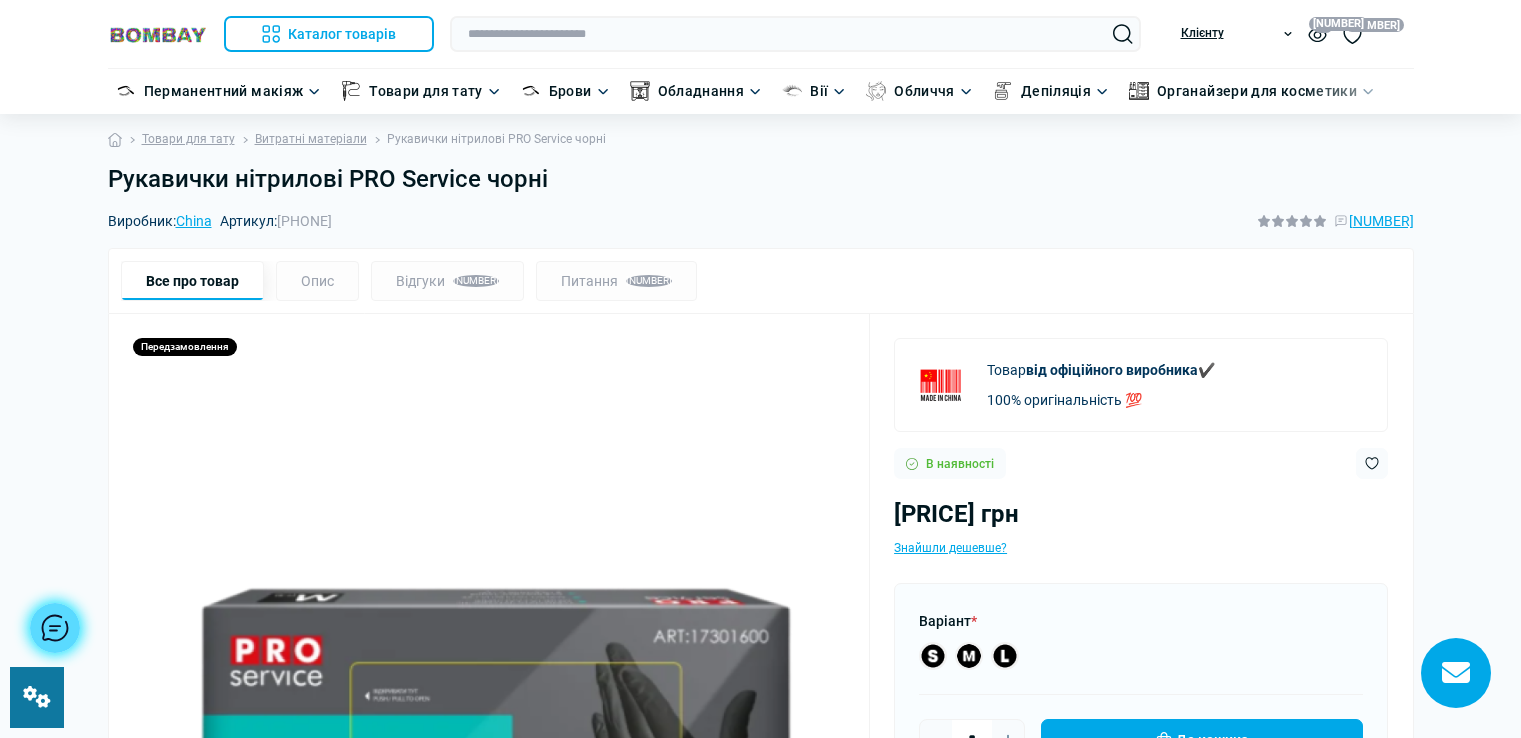 scroll, scrollTop: 0, scrollLeft: 0, axis: both 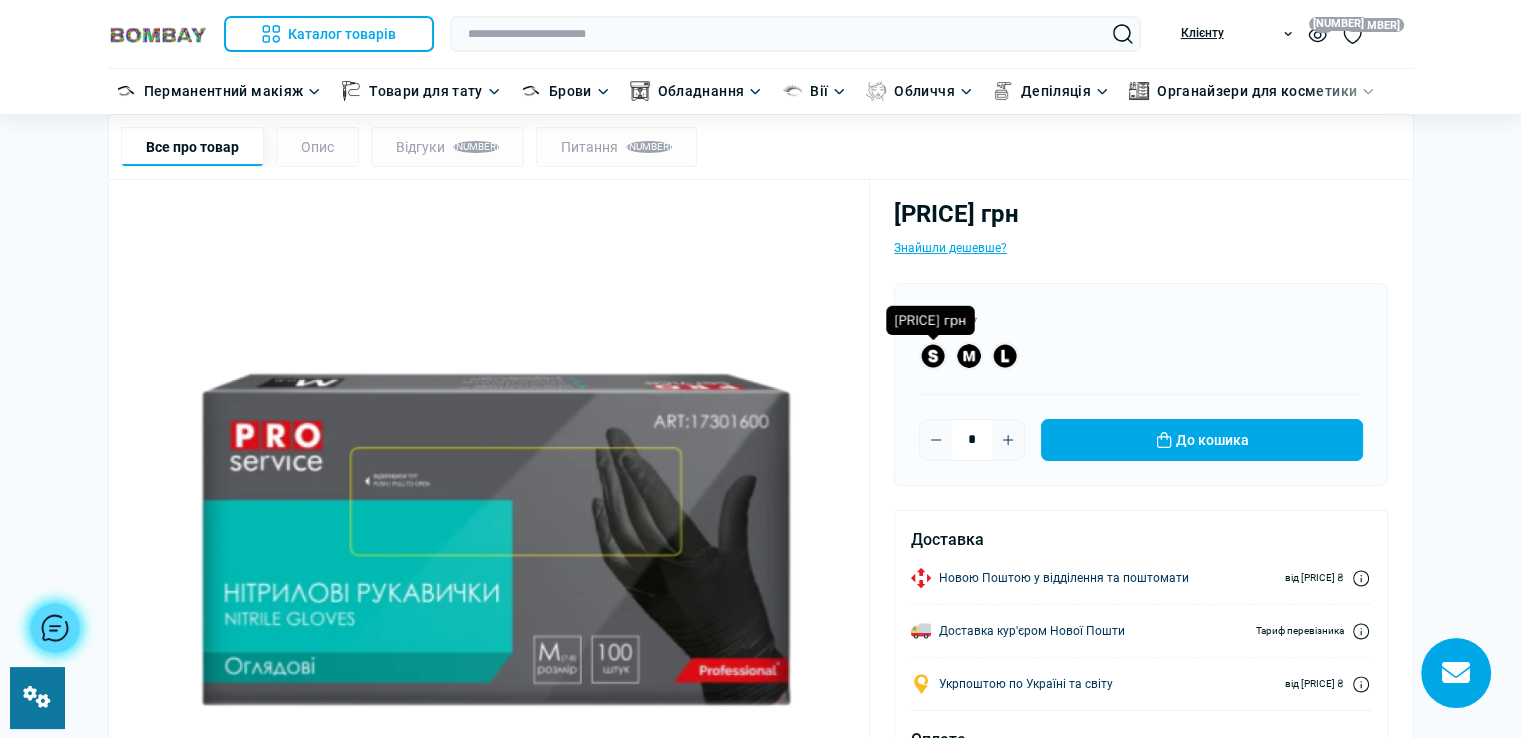 click at bounding box center [933, 356] 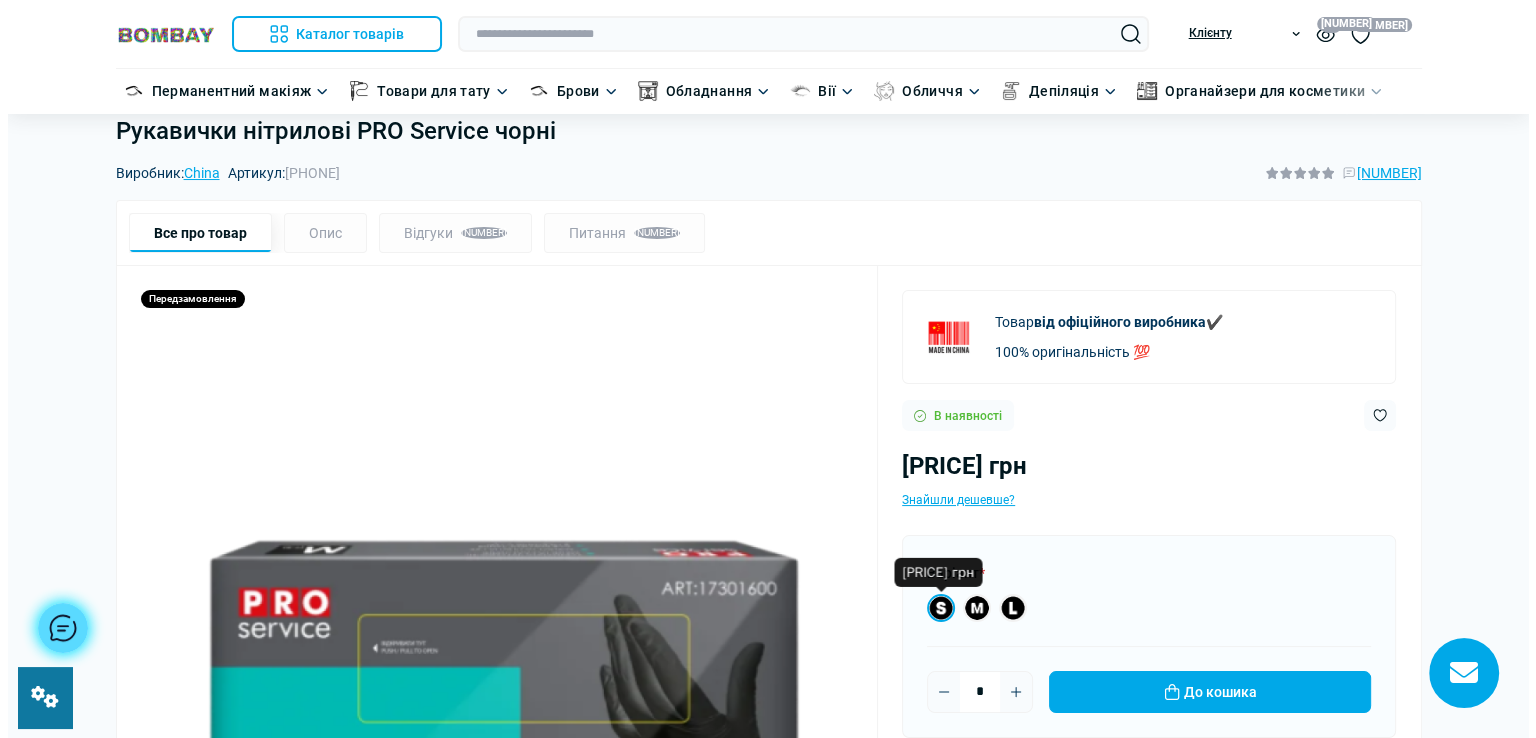 scroll, scrollTop: 0, scrollLeft: 0, axis: both 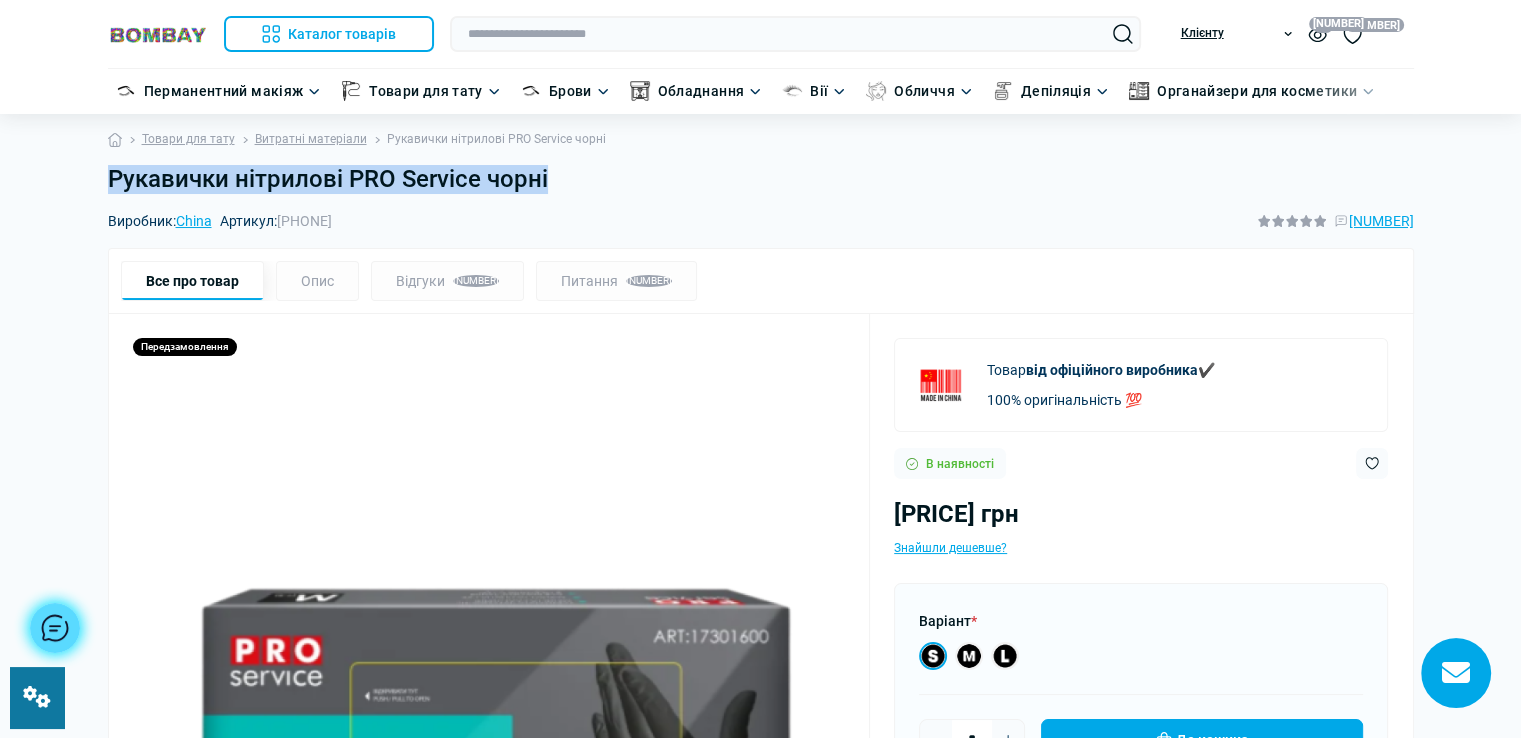 drag, startPoint x: 110, startPoint y: 177, endPoint x: 595, endPoint y: 167, distance: 485.1031 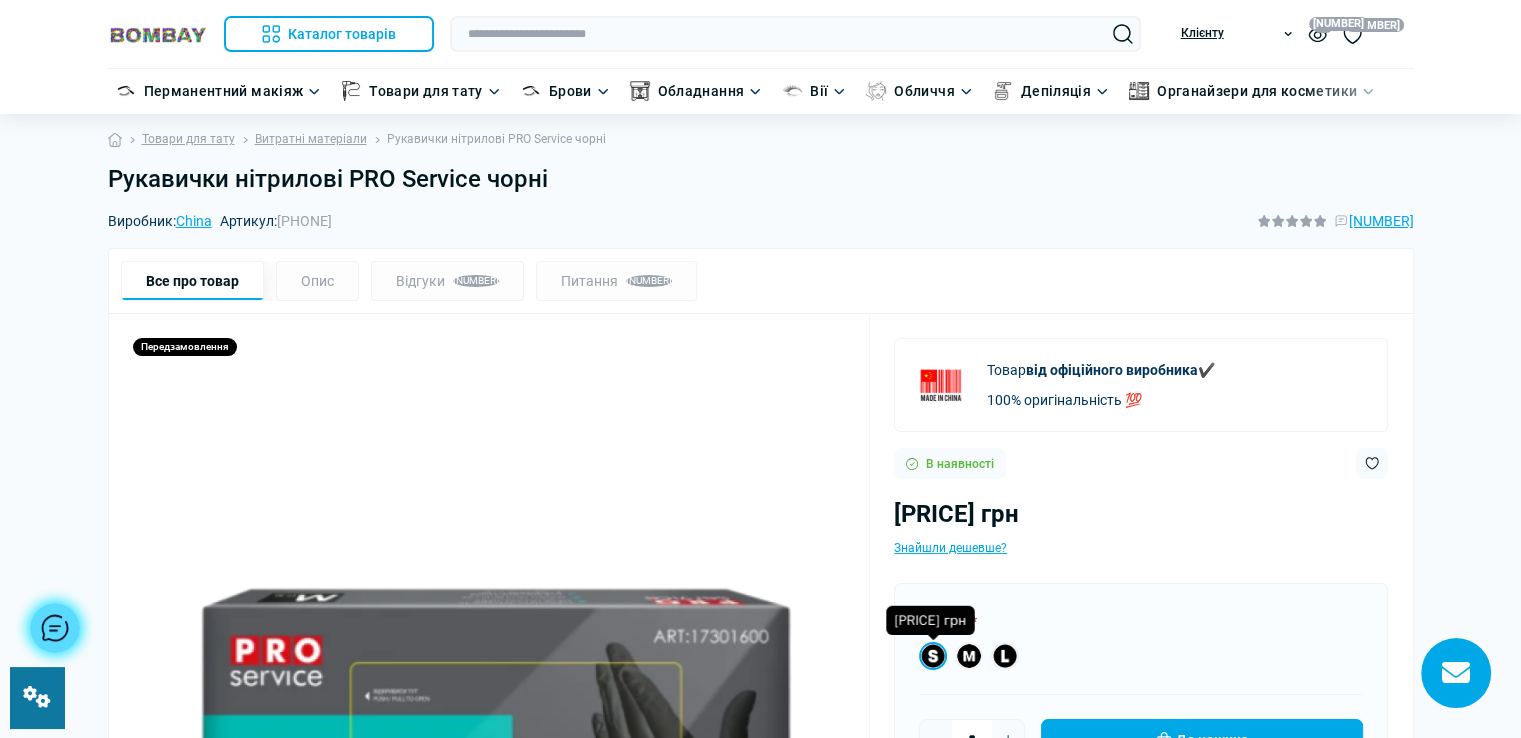 click at bounding box center (933, 656) 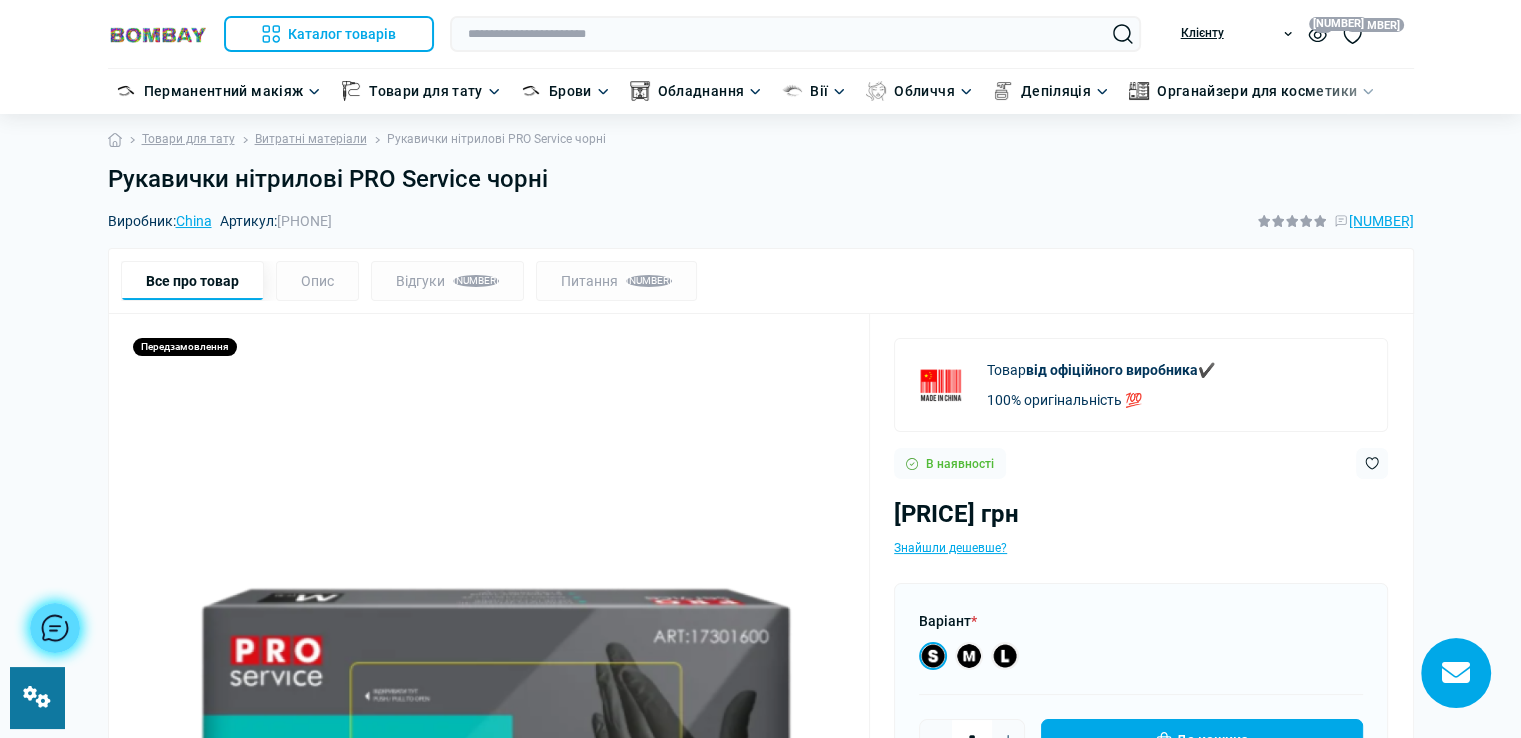 click on "Рукавички нітрилові PRO Service чорні" at bounding box center (761, 179) 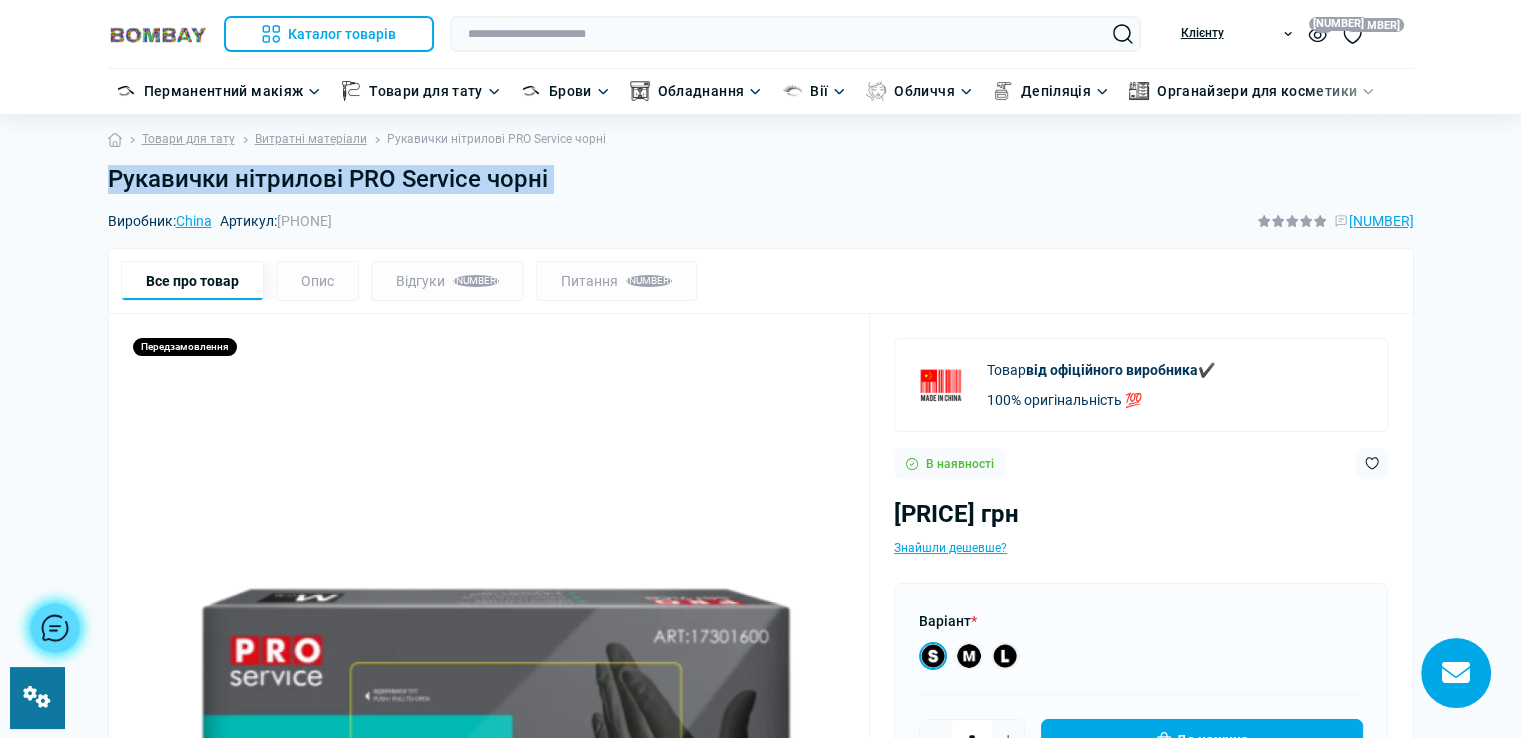 click on "Рукавички нітрилові PRO Service чорні" at bounding box center (761, 179) 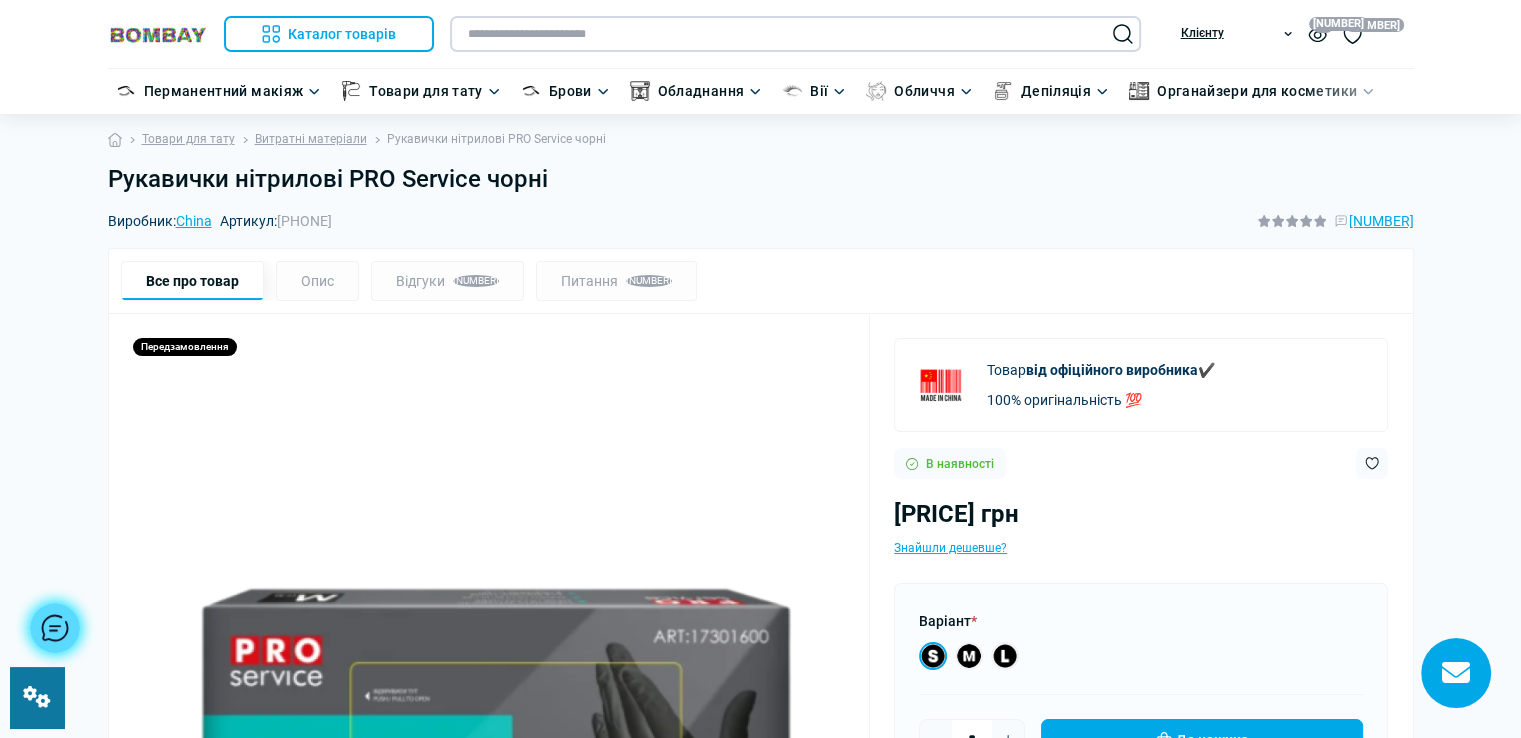 click at bounding box center (795, 34) 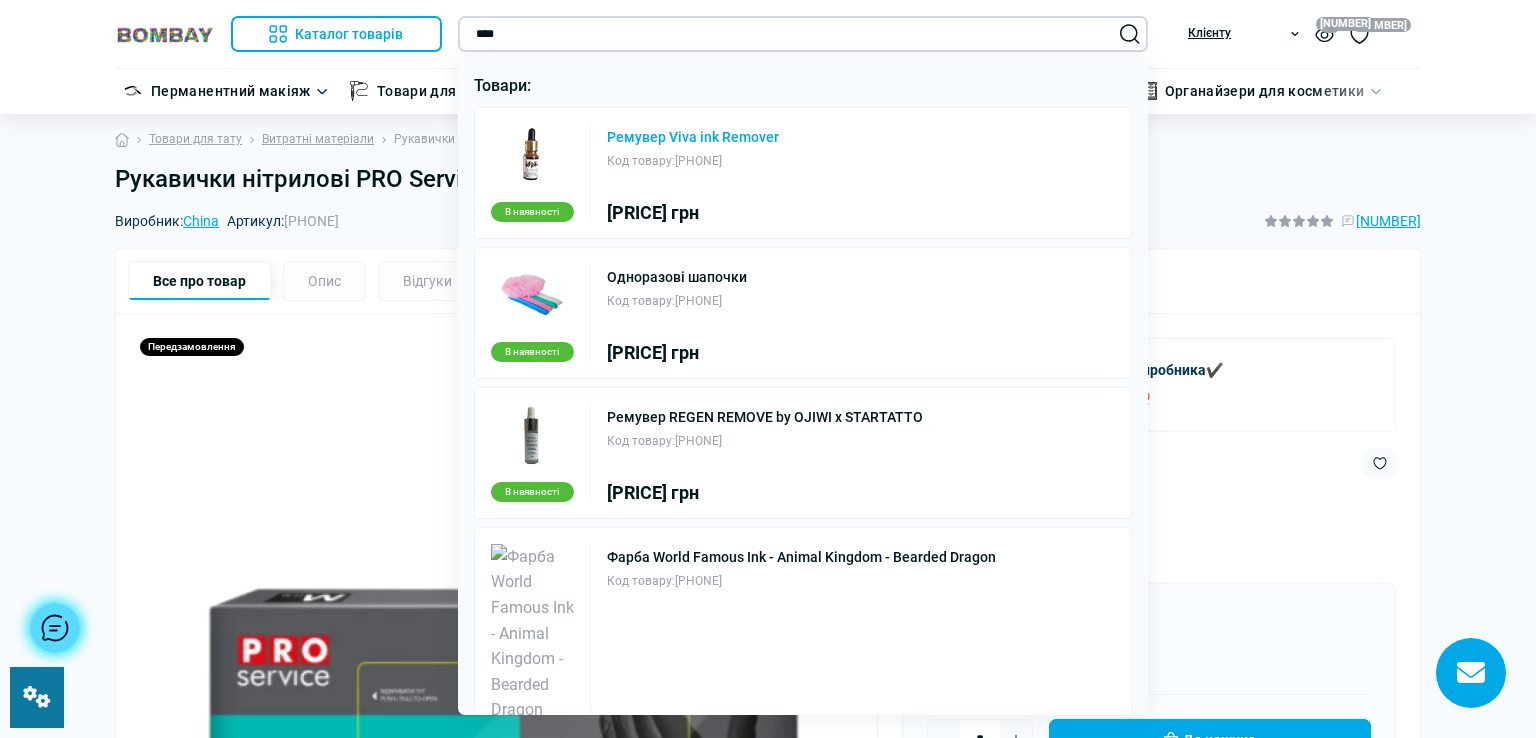 type on "****" 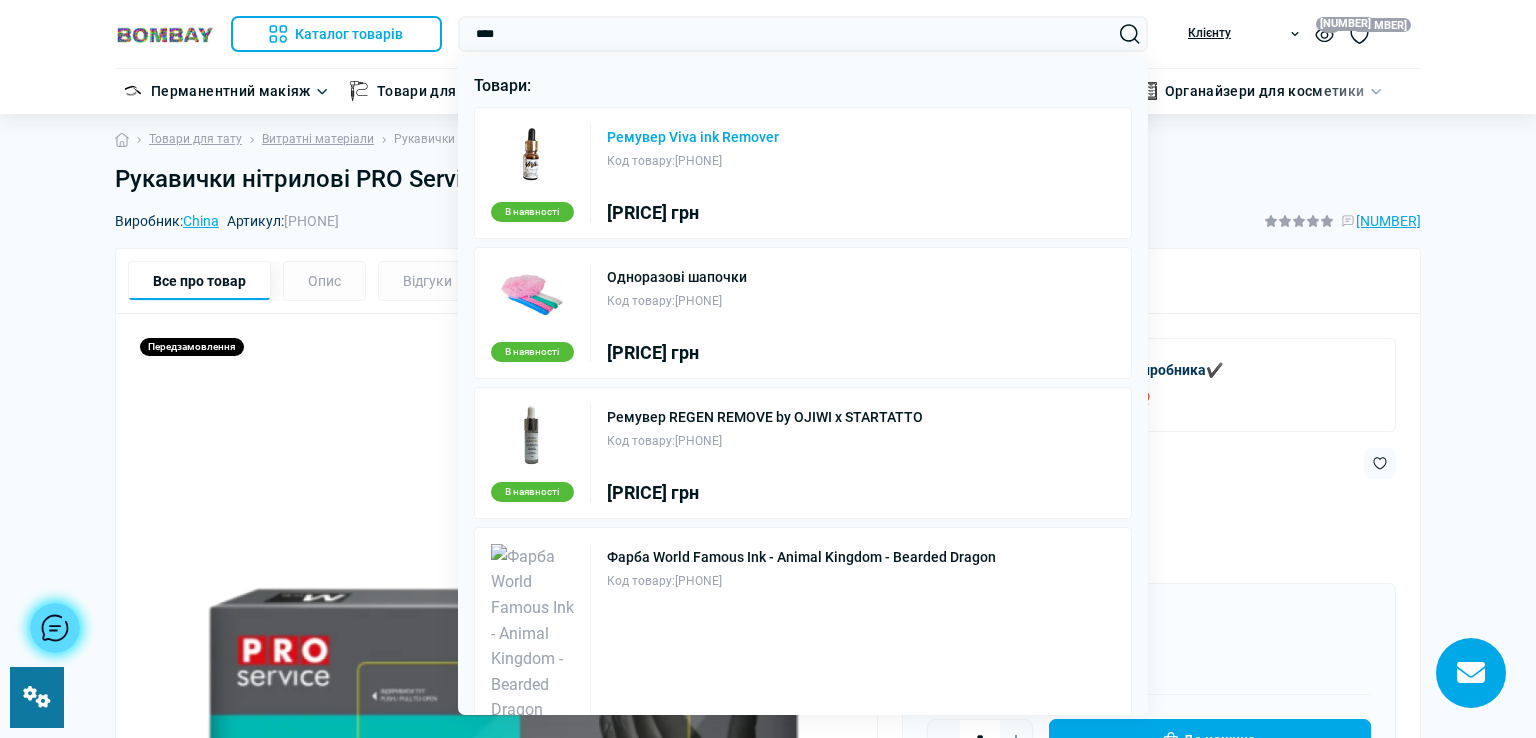 click on "Ремувер Viva ink Remover" at bounding box center (693, 137) 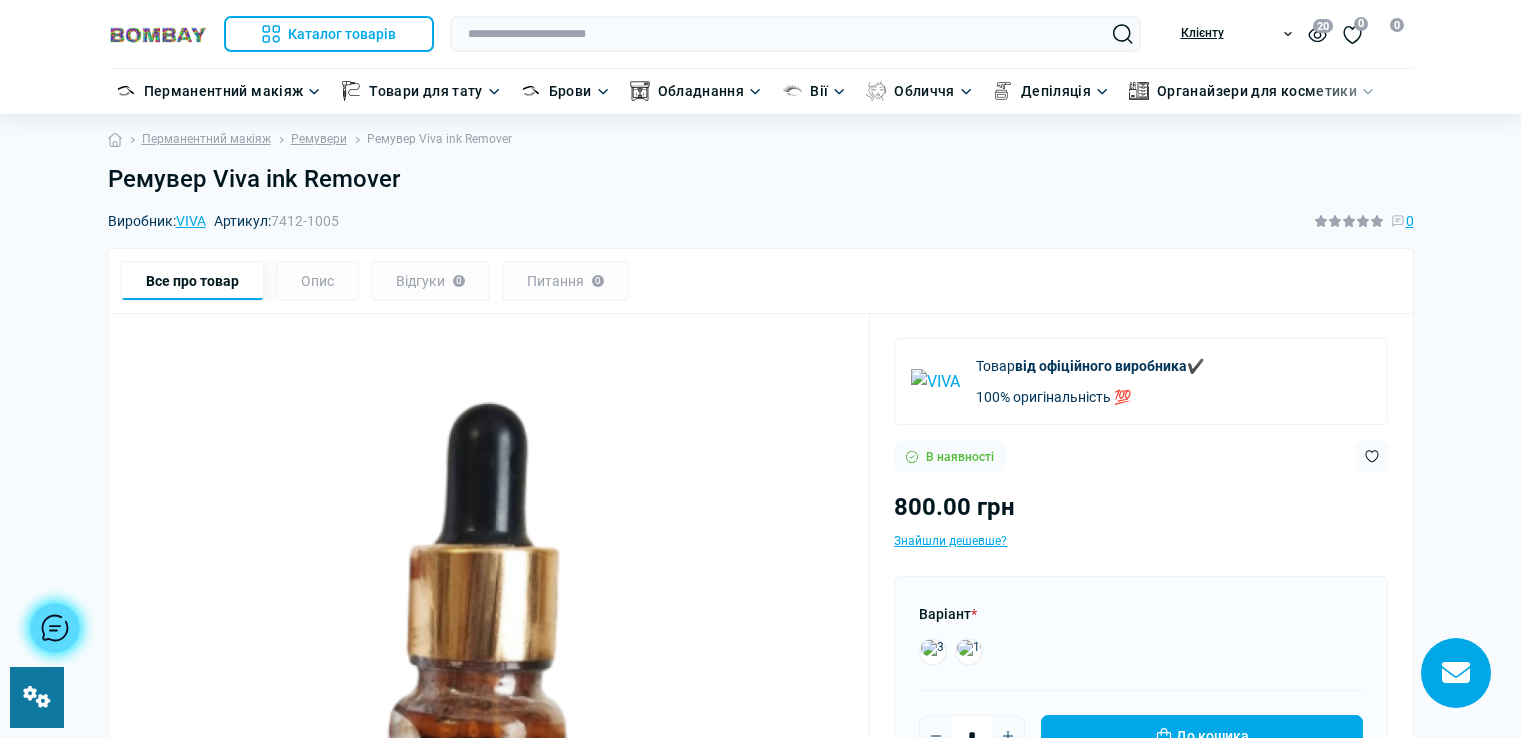 scroll, scrollTop: 0, scrollLeft: 0, axis: both 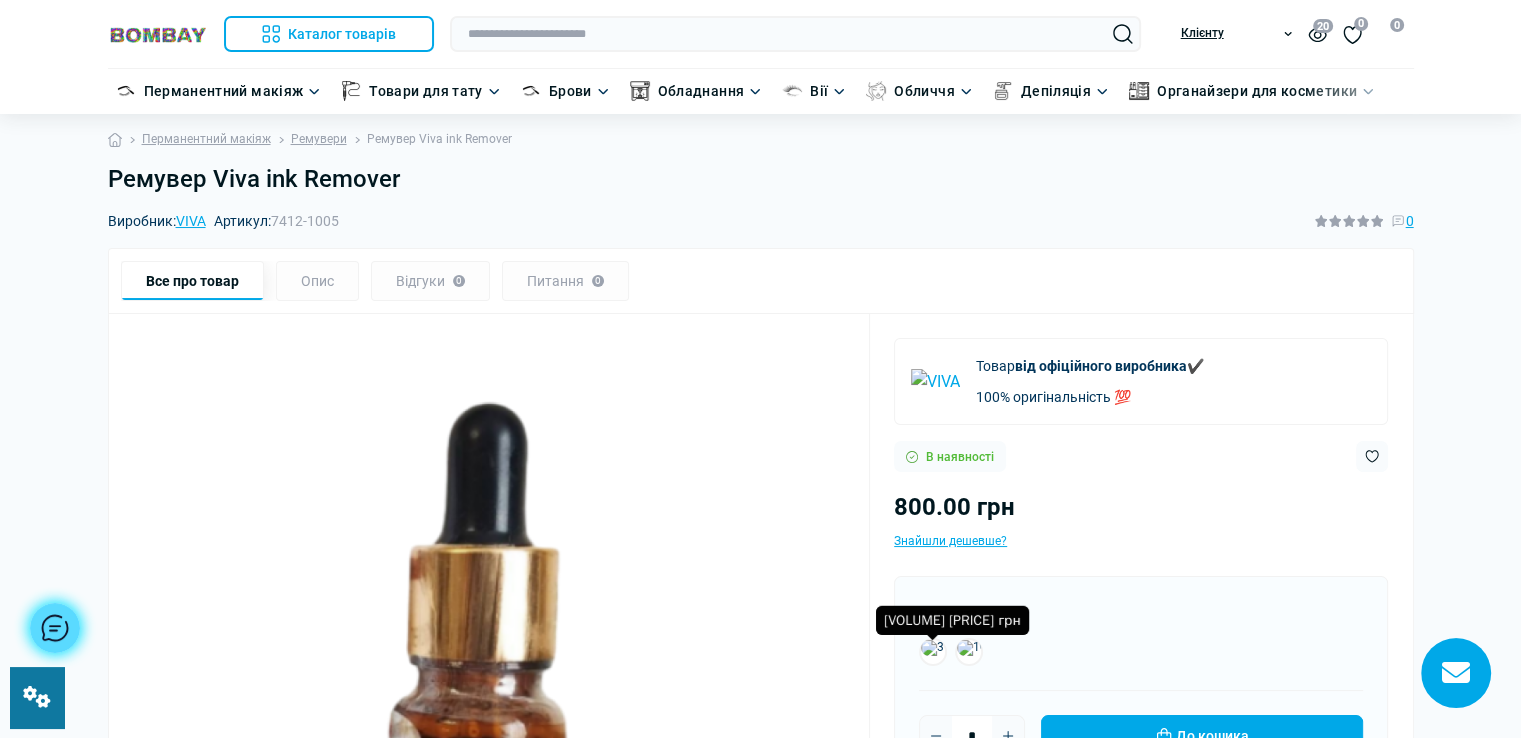 click at bounding box center (933, 652) 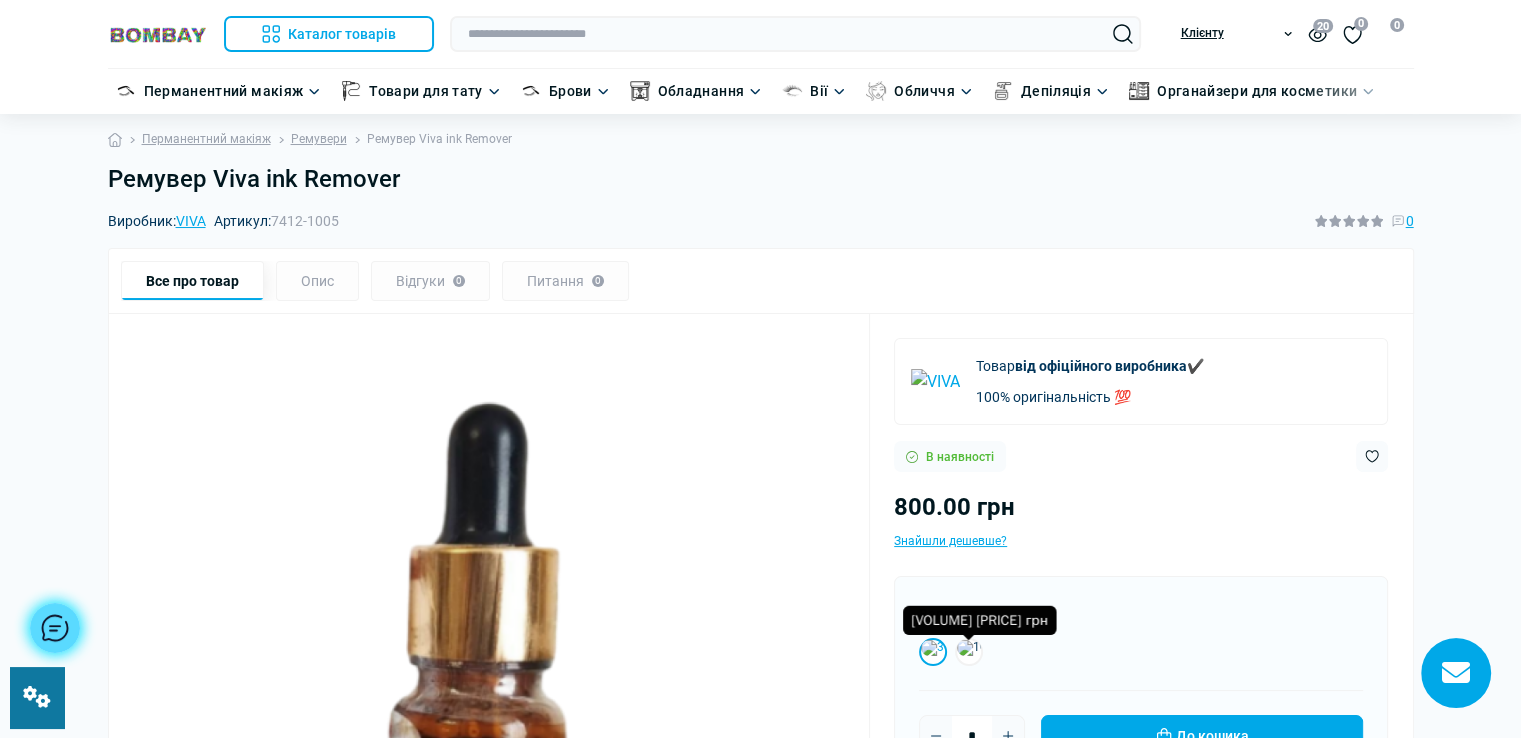 click at bounding box center (969, 652) 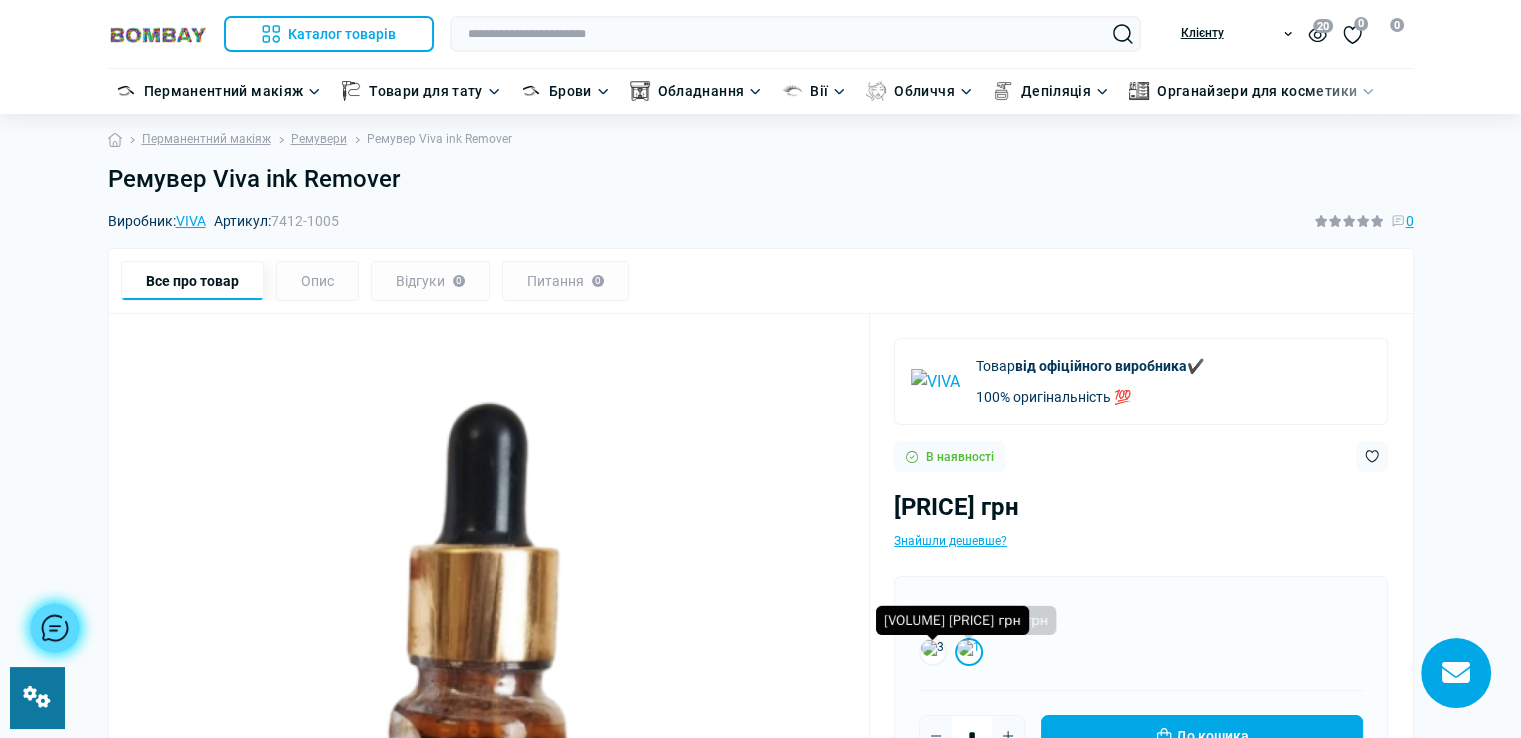 click at bounding box center (933, 652) 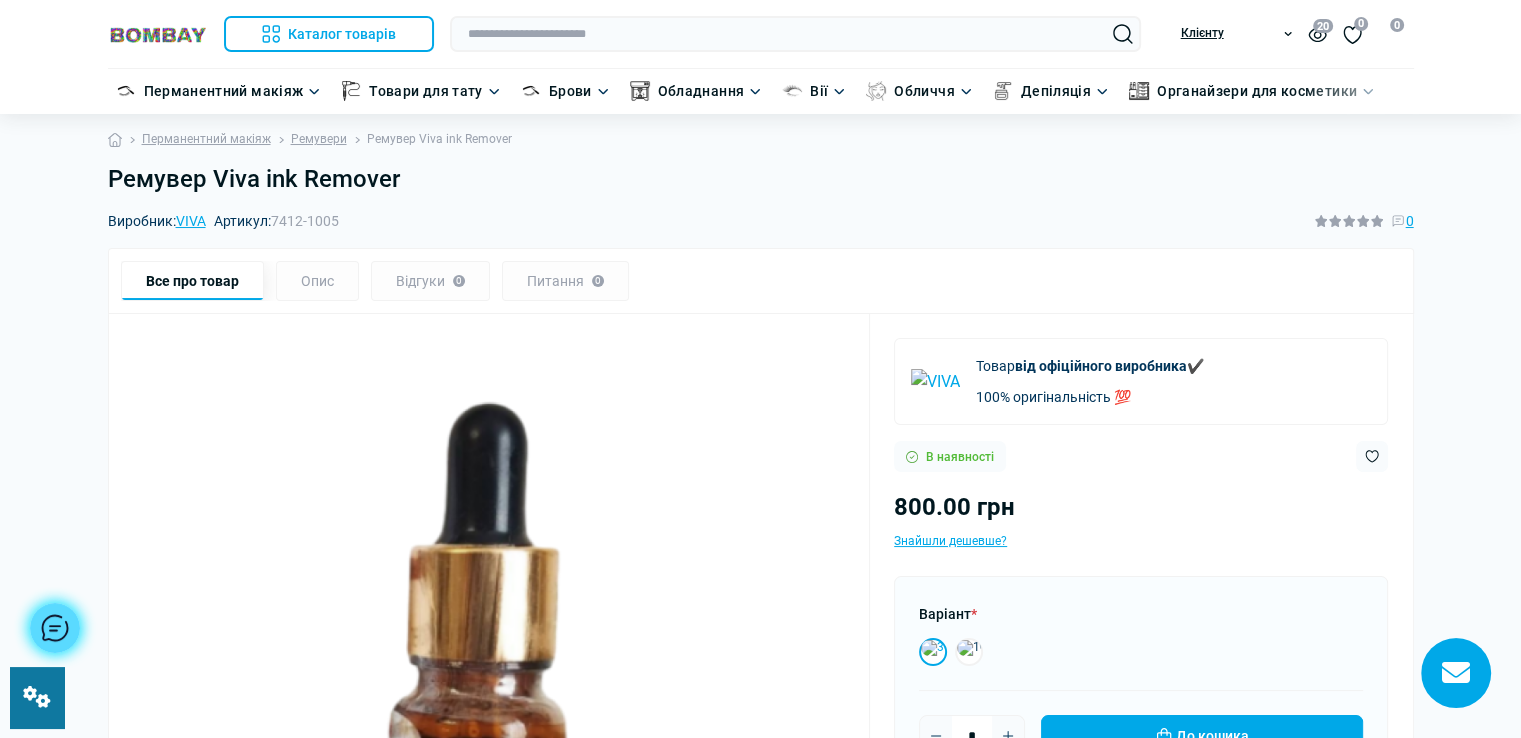 click on "Ремувер Viva ink Remover" at bounding box center (761, 179) 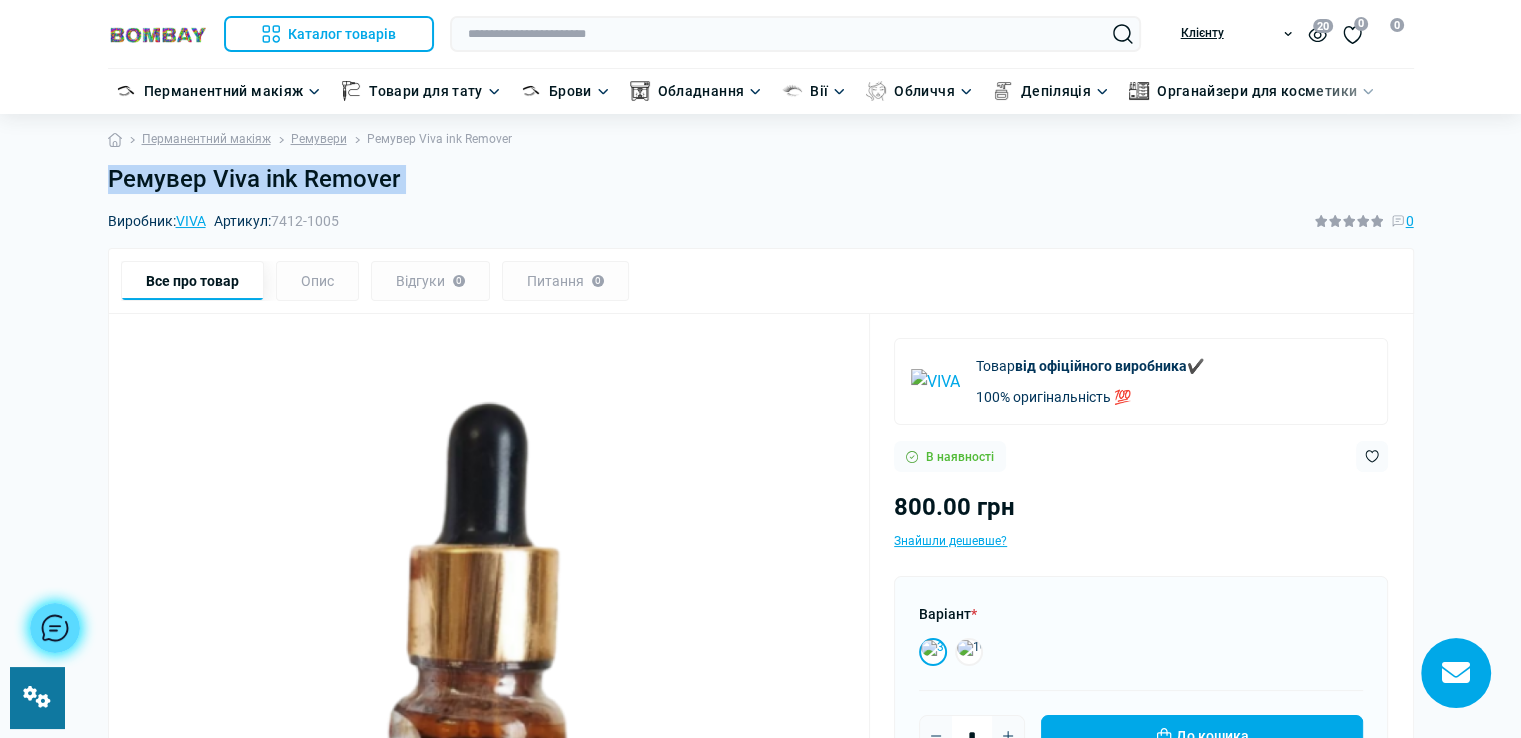 click on "Ремувер Viva ink Remover" at bounding box center [761, 179] 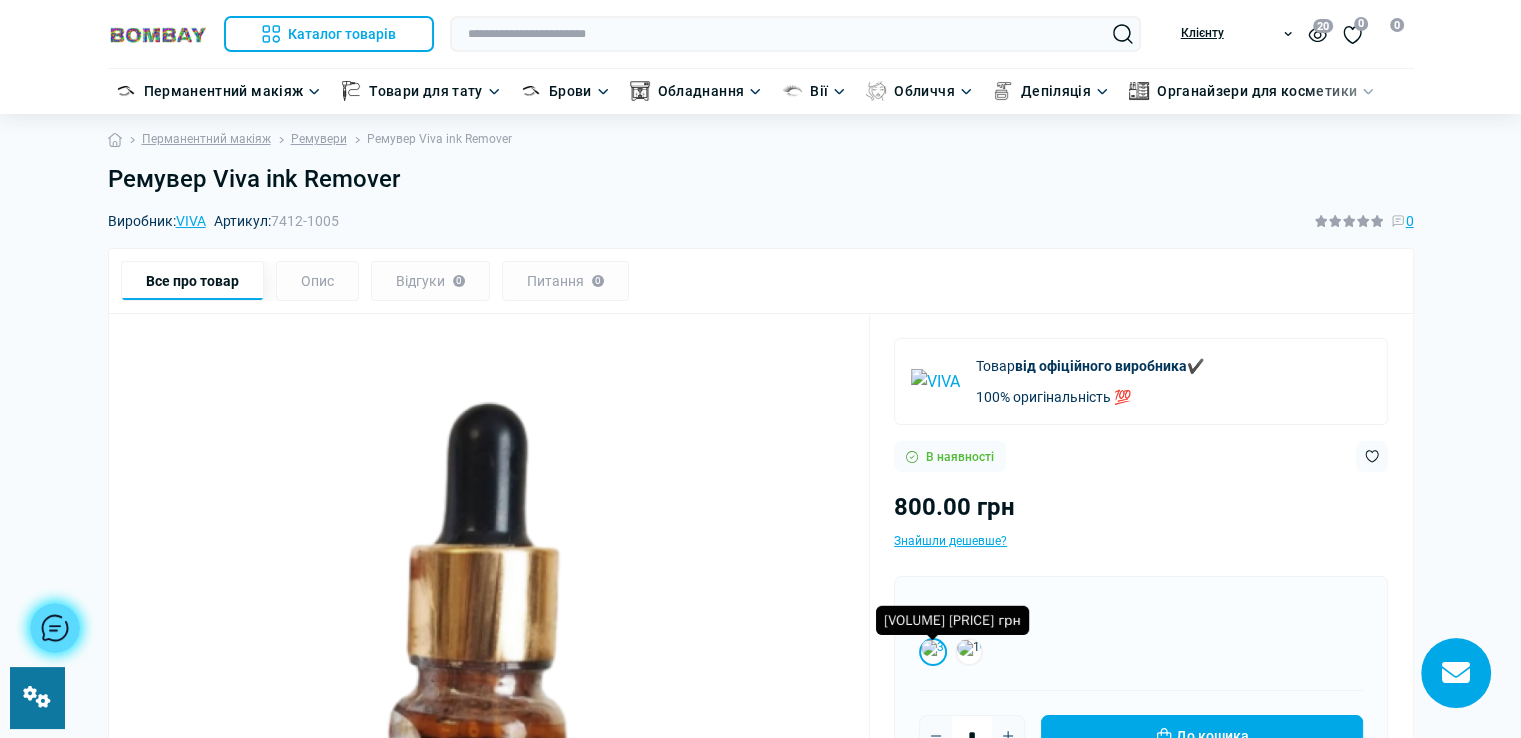 click at bounding box center [933, 652] 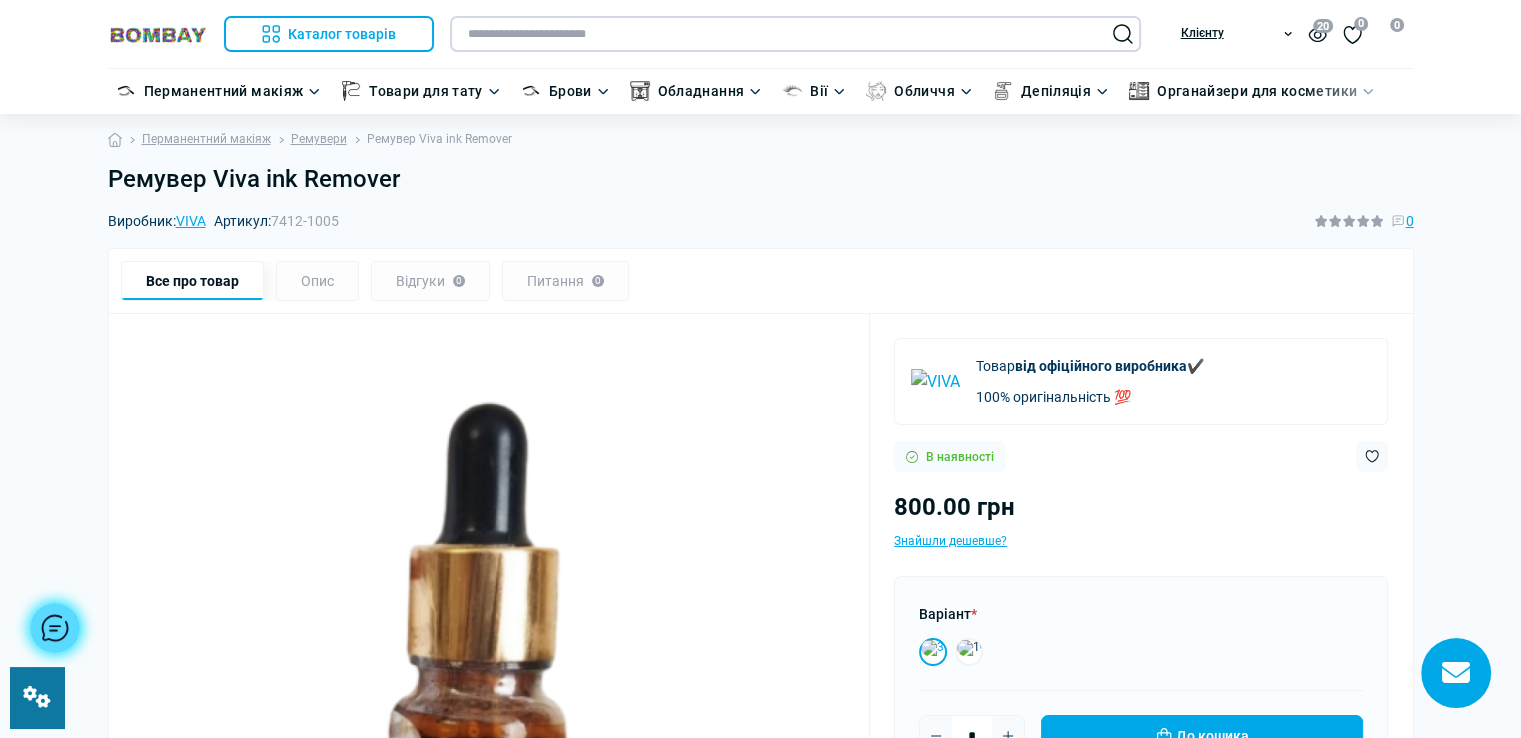 click at bounding box center [795, 34] 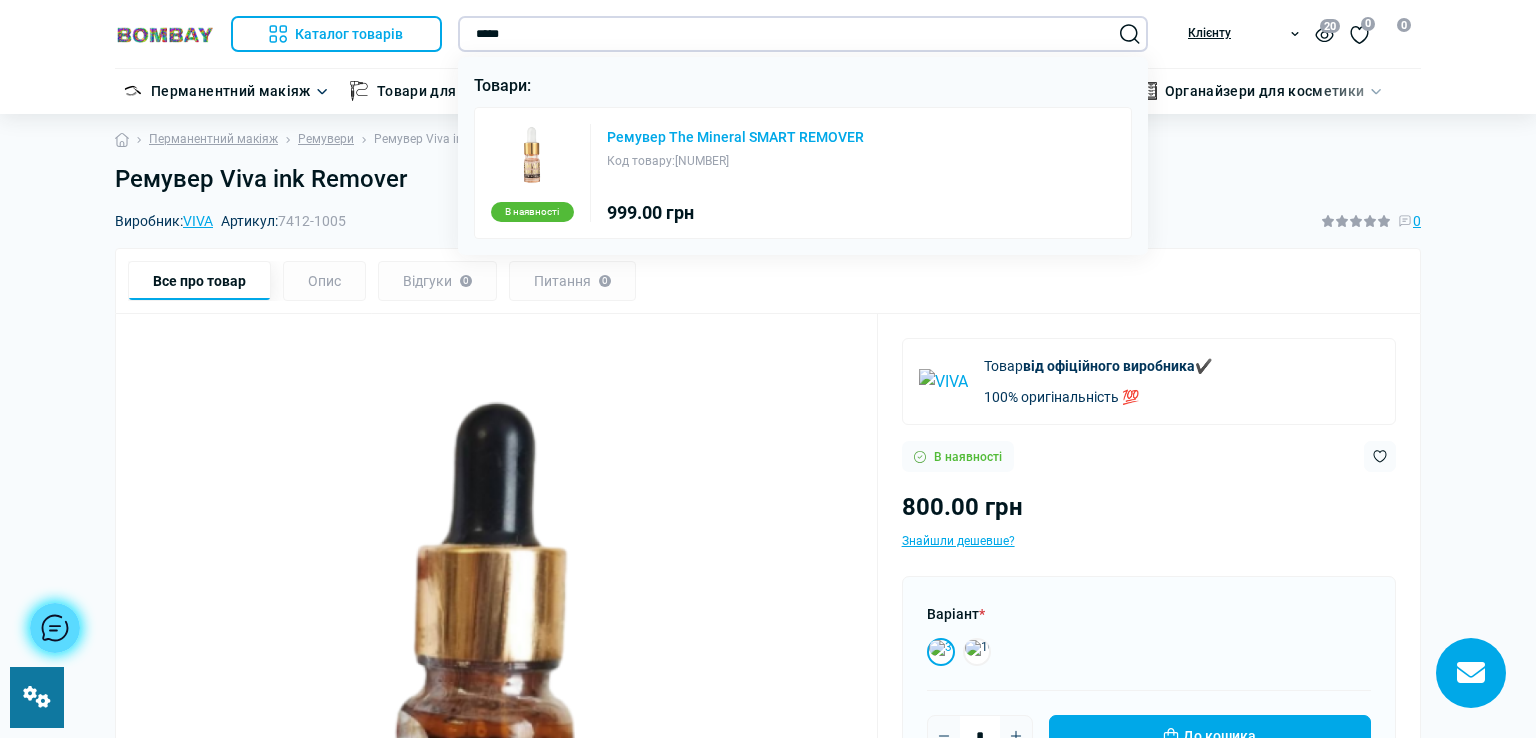 type on "*****" 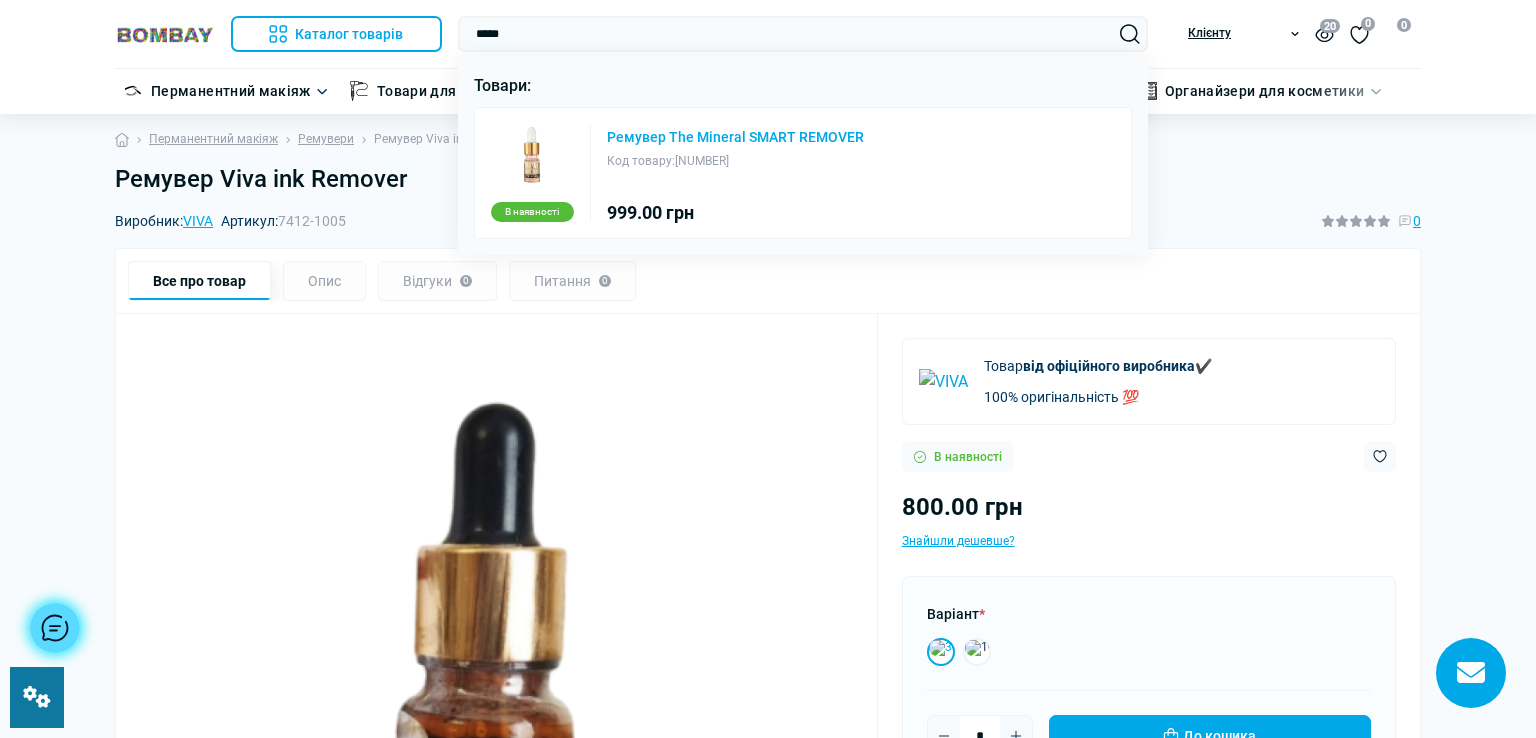 click on "Ремувер The Mineral SMART REMOVER" at bounding box center (735, 137) 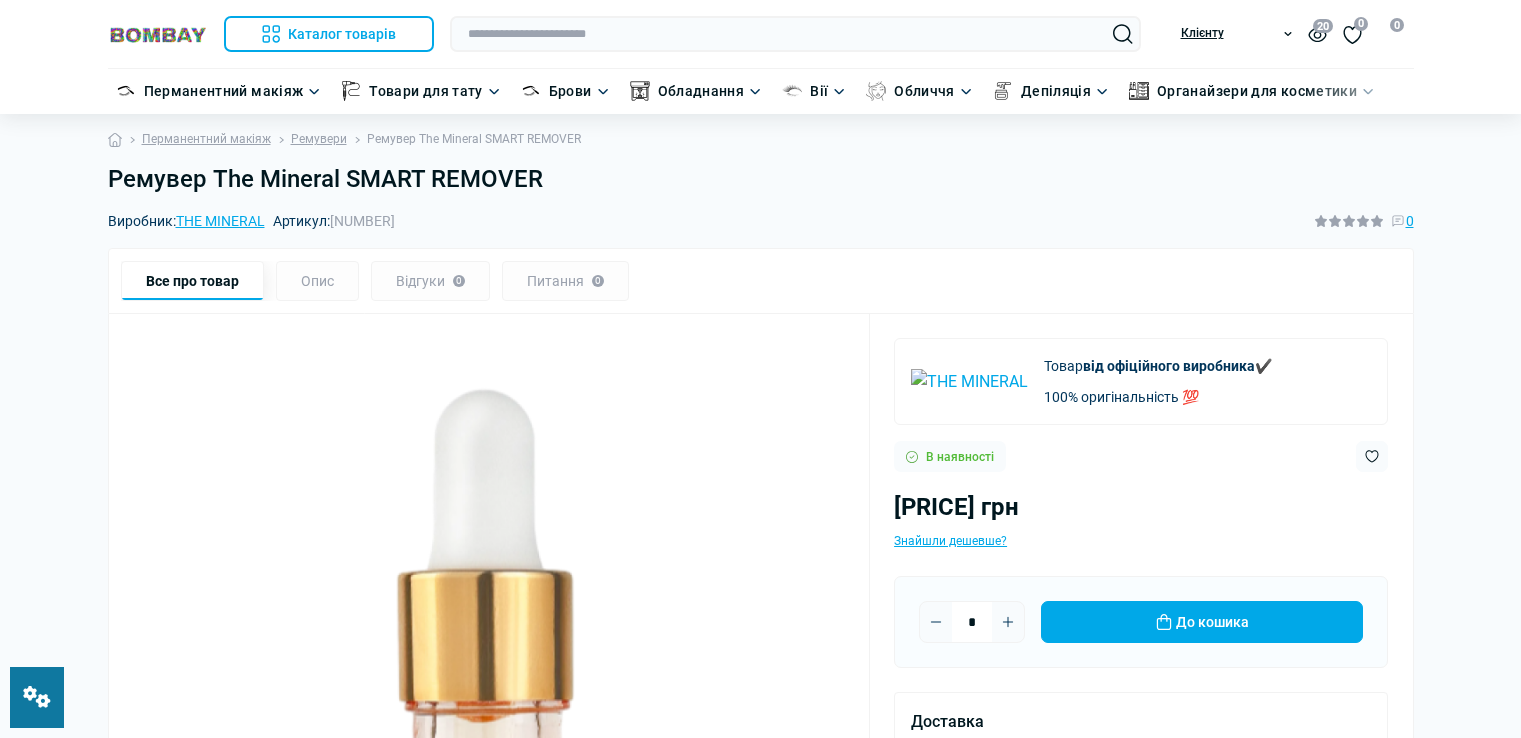 scroll, scrollTop: 0, scrollLeft: 0, axis: both 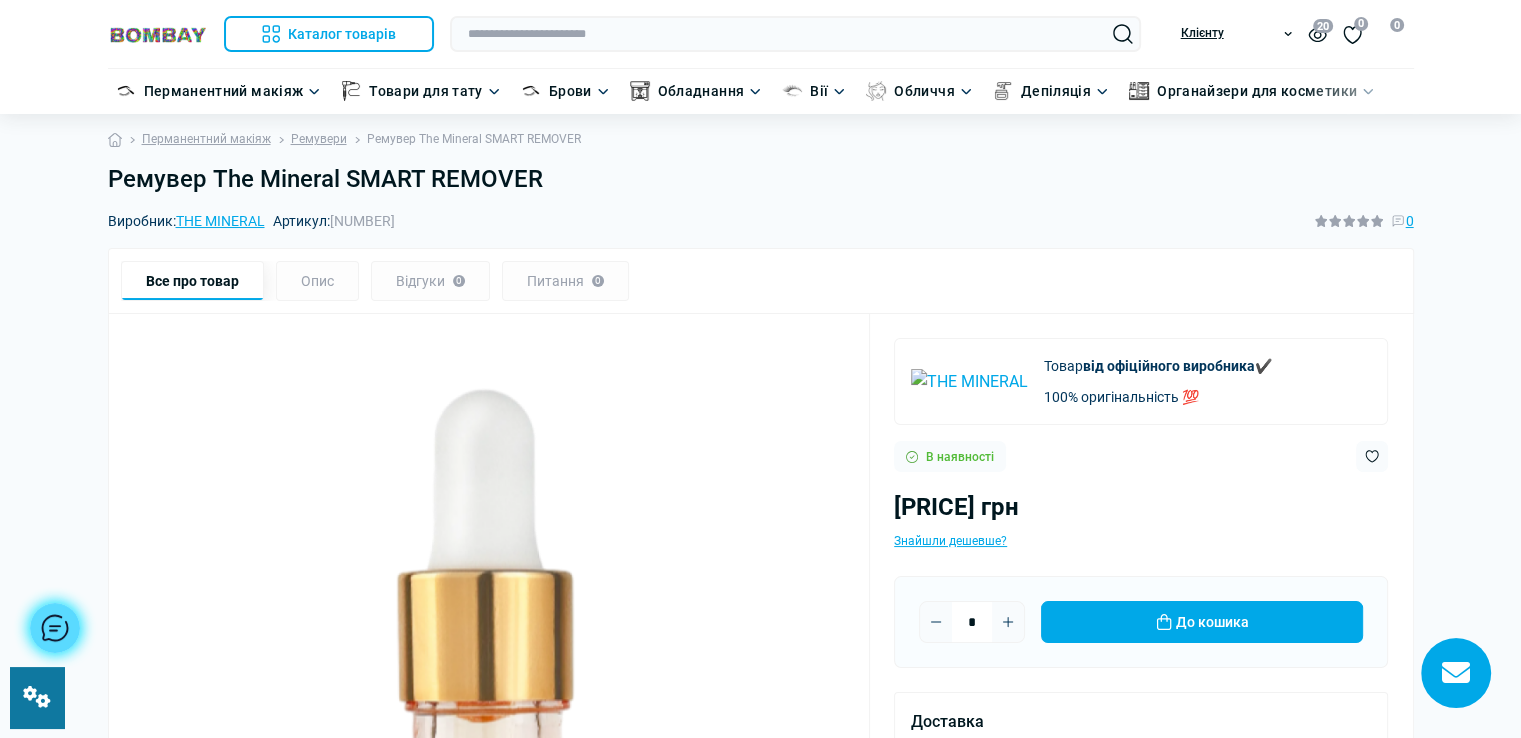 click on "Ремувер The Mineral SMART REMOVER" at bounding box center [761, 179] 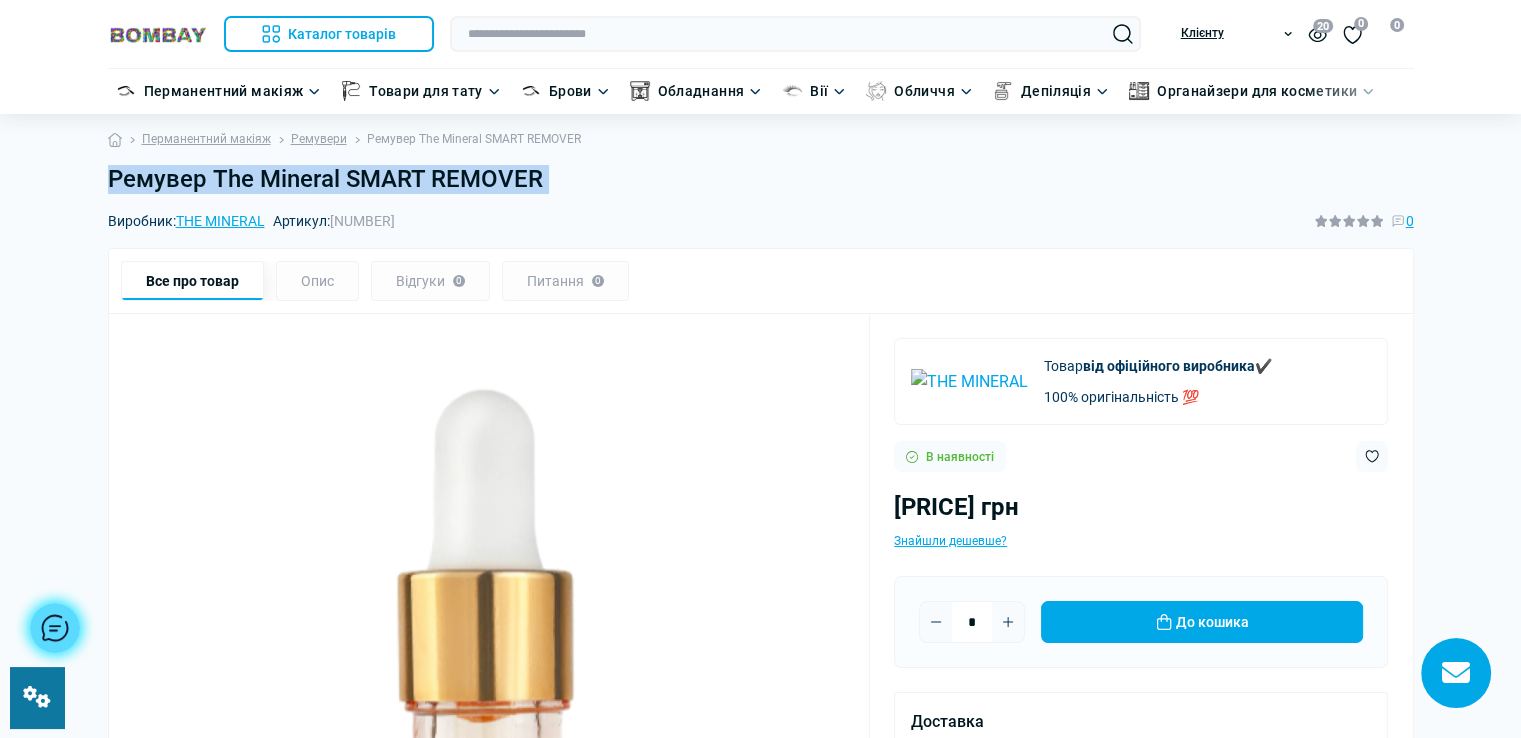 click on "Ремувер The Mineral SMART REMOVER" at bounding box center (761, 179) 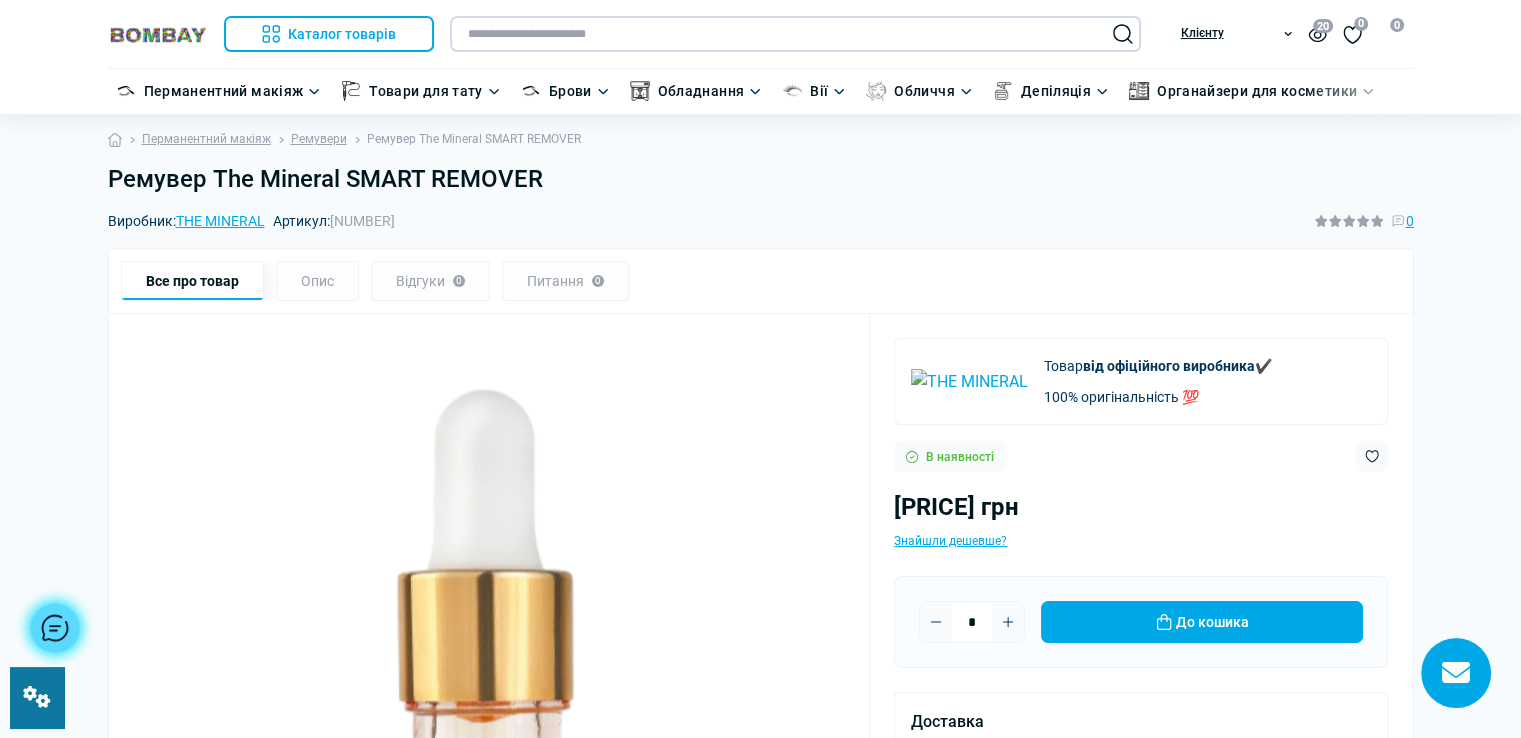 click at bounding box center [795, 34] 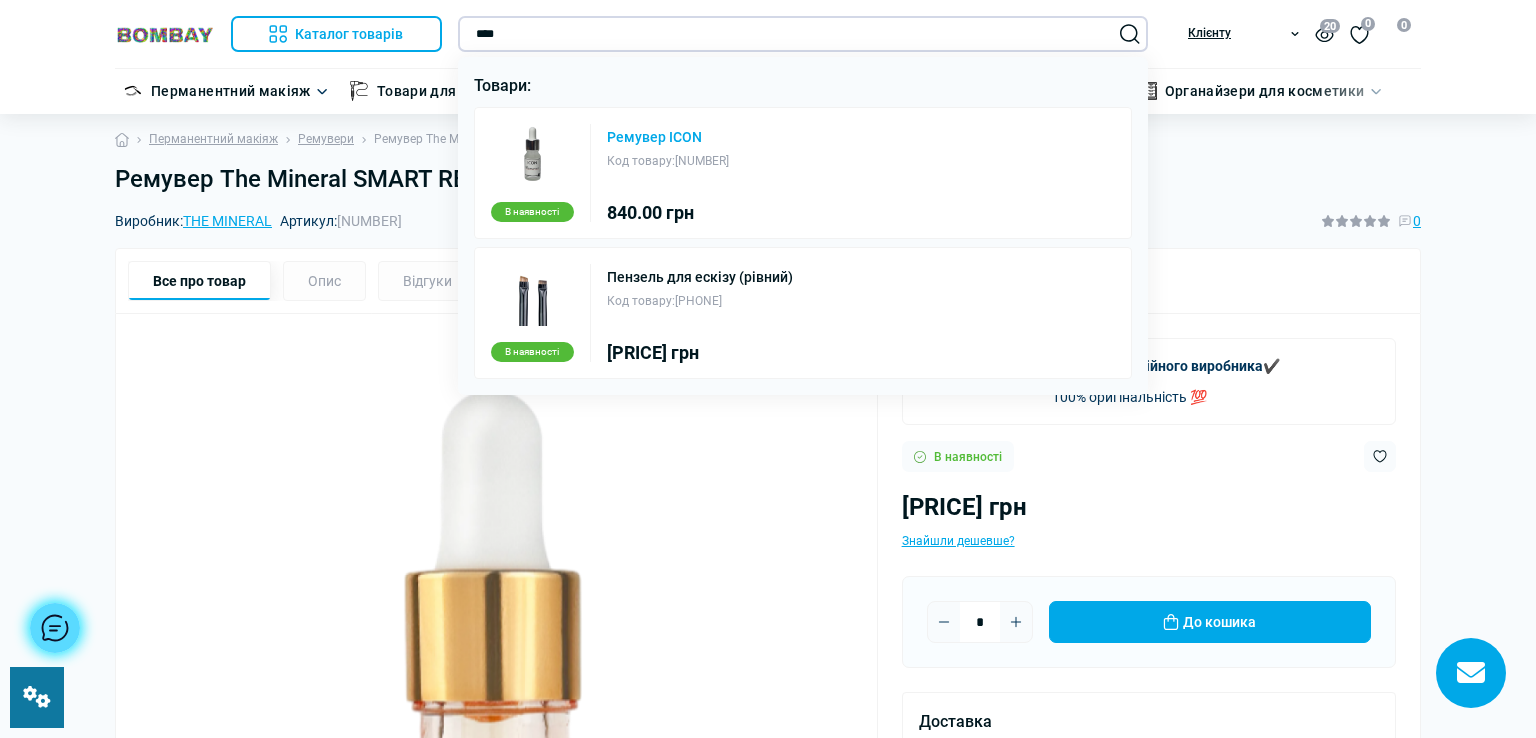 type on "****" 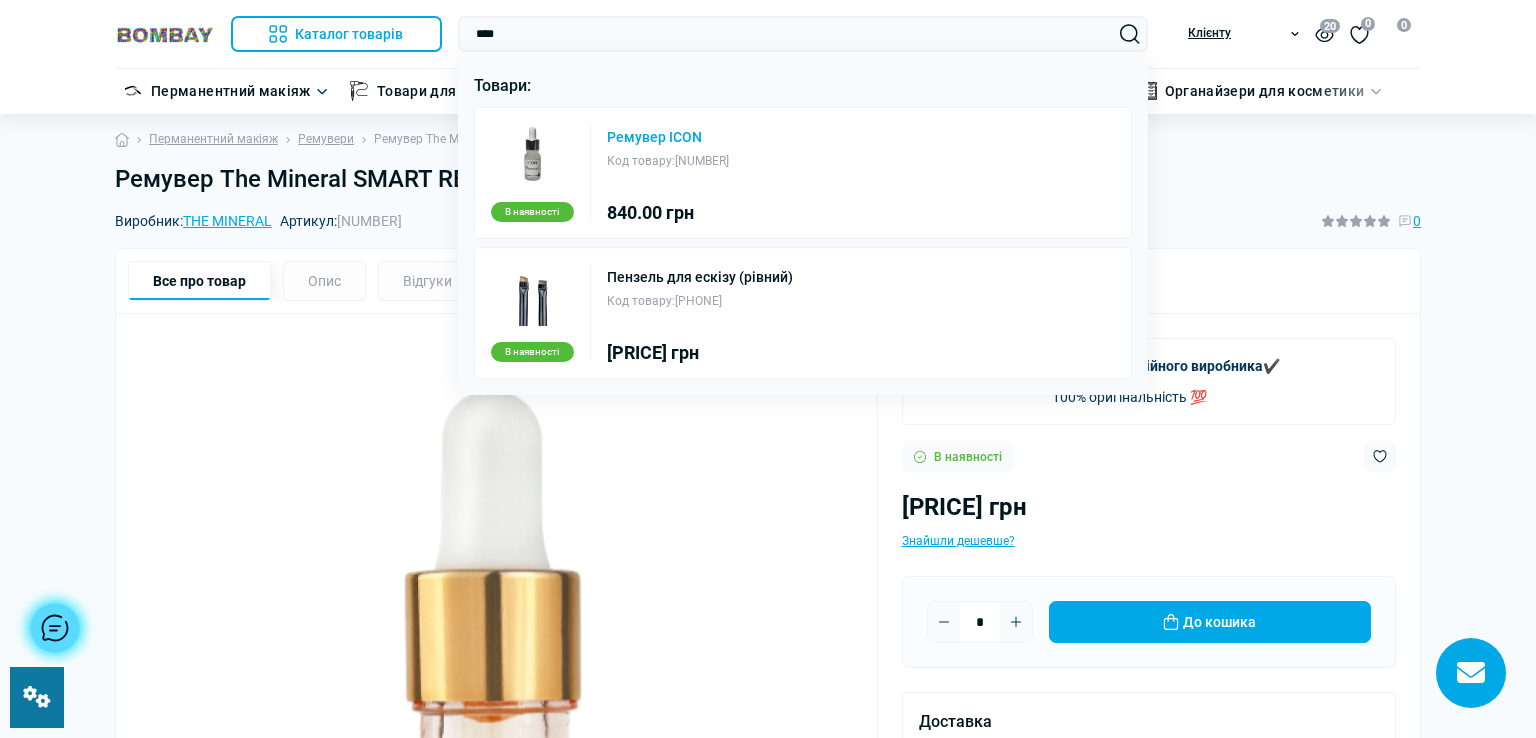 click on "Ремувер ICON" at bounding box center [654, 137] 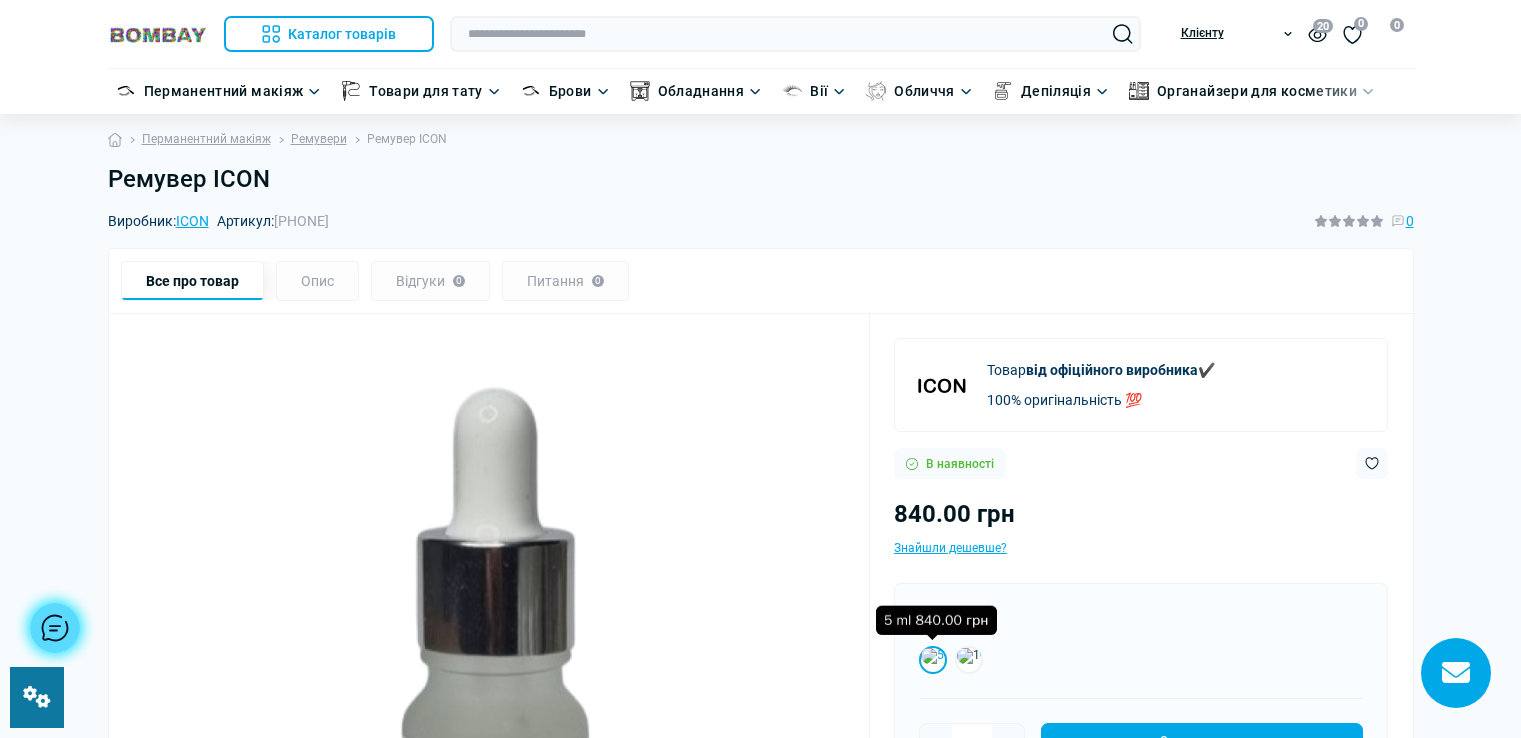 scroll, scrollTop: 0, scrollLeft: 0, axis: both 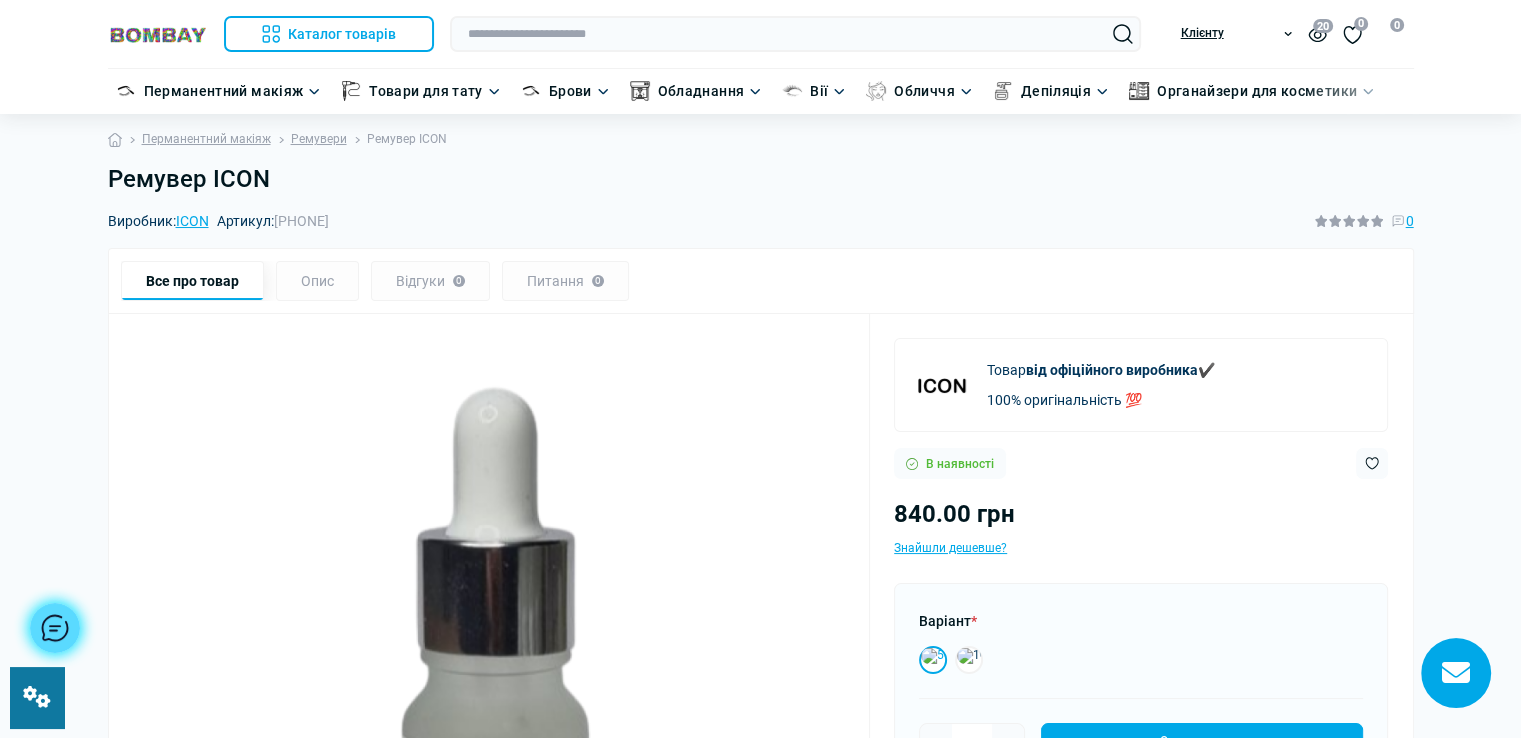 click on "Ремувер ICON" at bounding box center (761, 179) 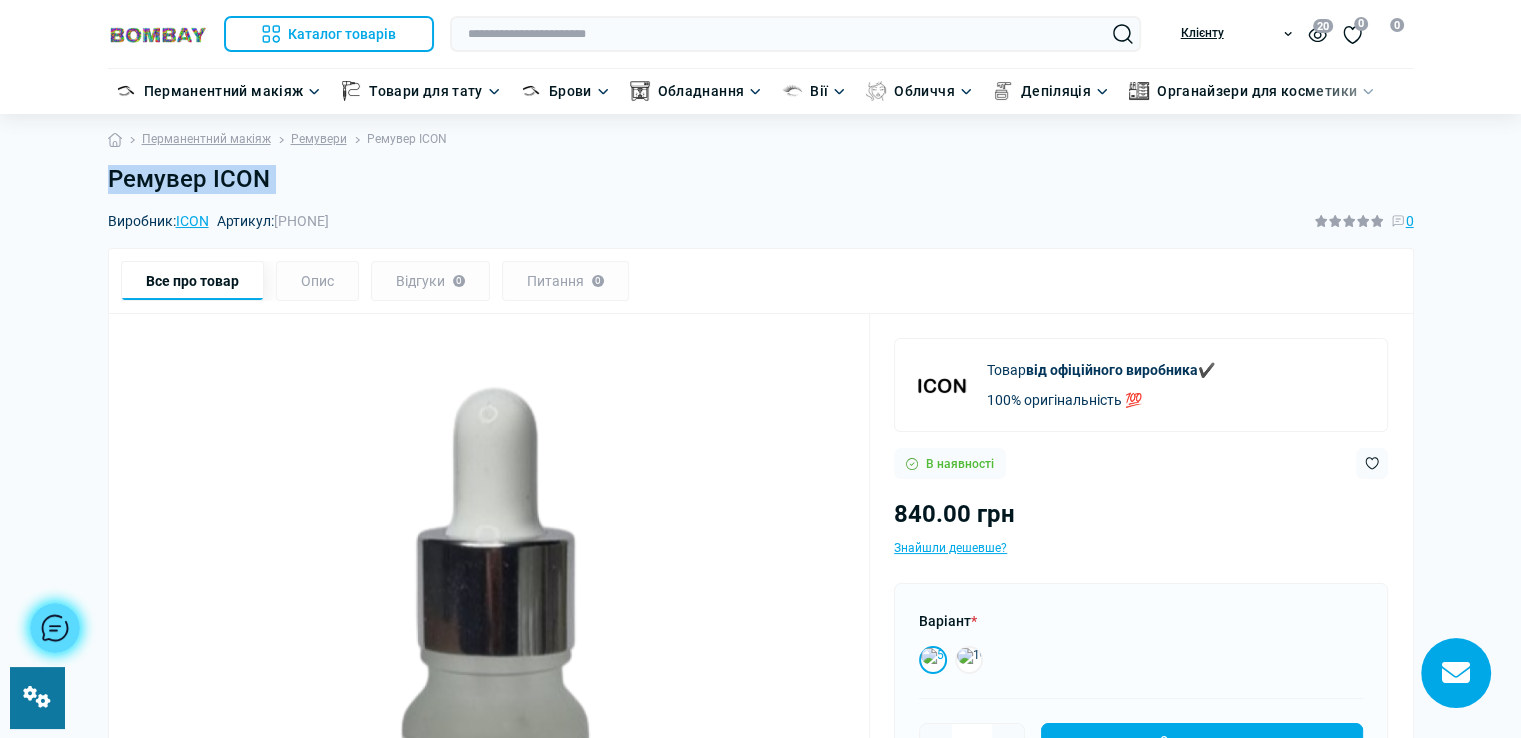 click on "Ремувер ICON" at bounding box center (761, 179) 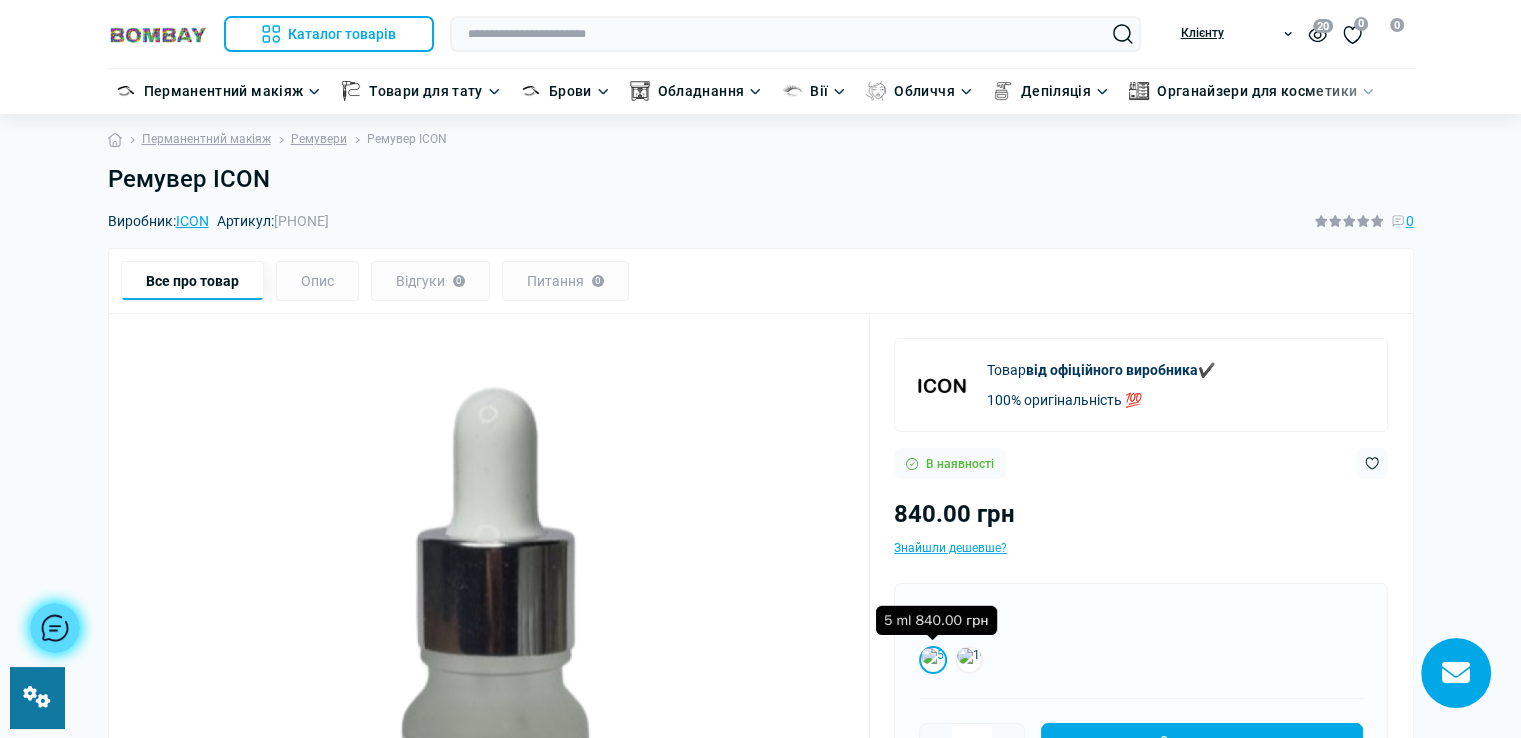 click at bounding box center [933, 660] 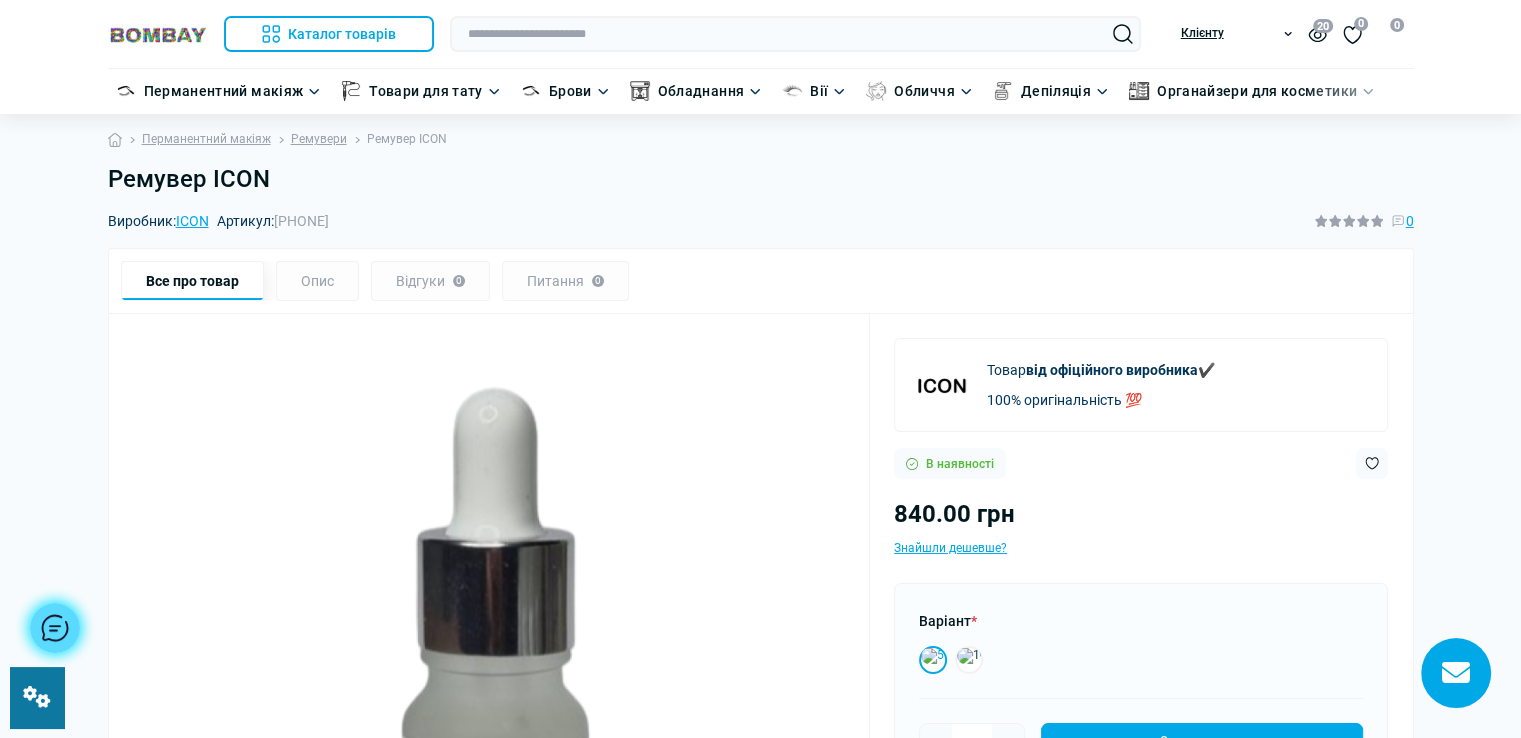 click on "Ви дивилися
Каталог товарів
Каталог товарів
Перманентний макіяж
DEFENDERR" at bounding box center [760, 2004] 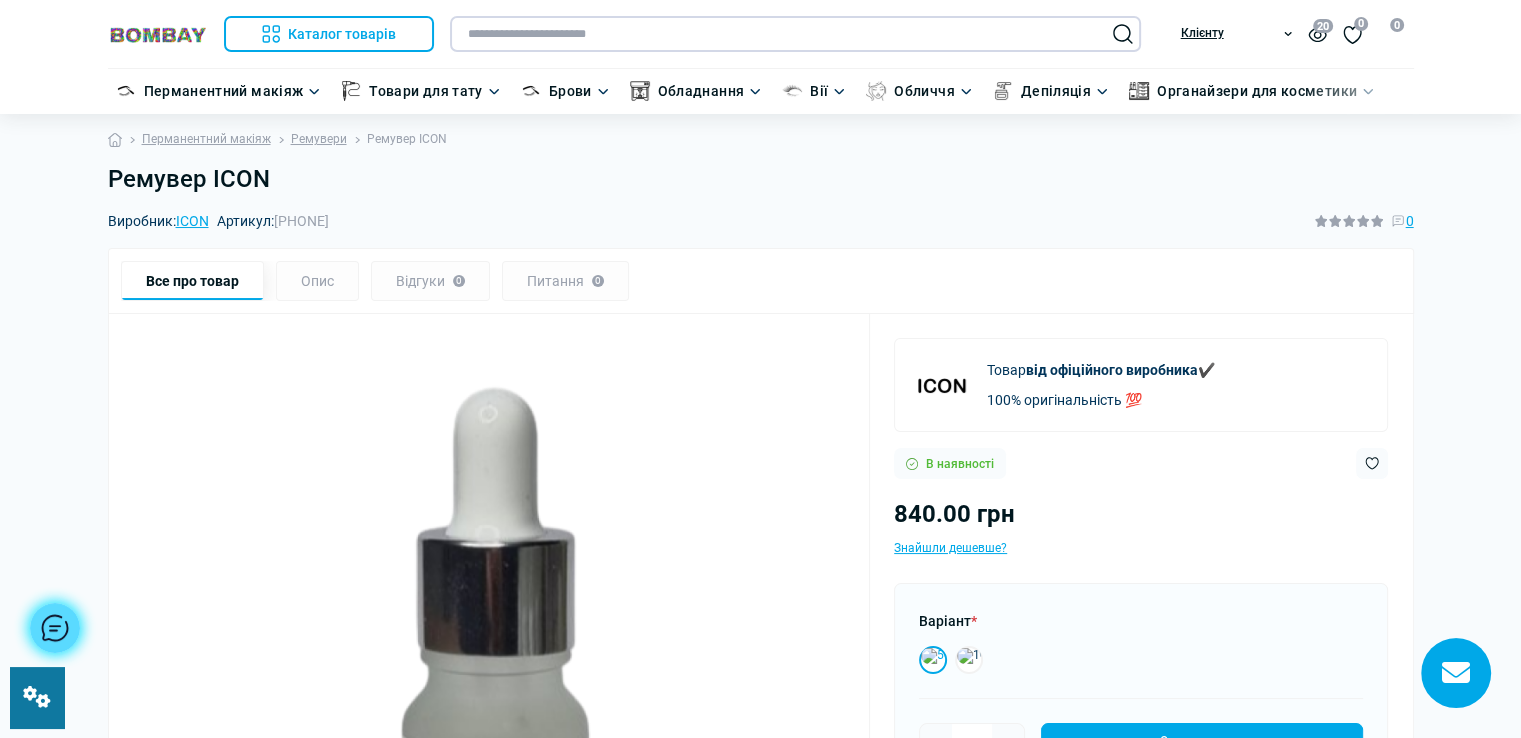 click at bounding box center (795, 34) 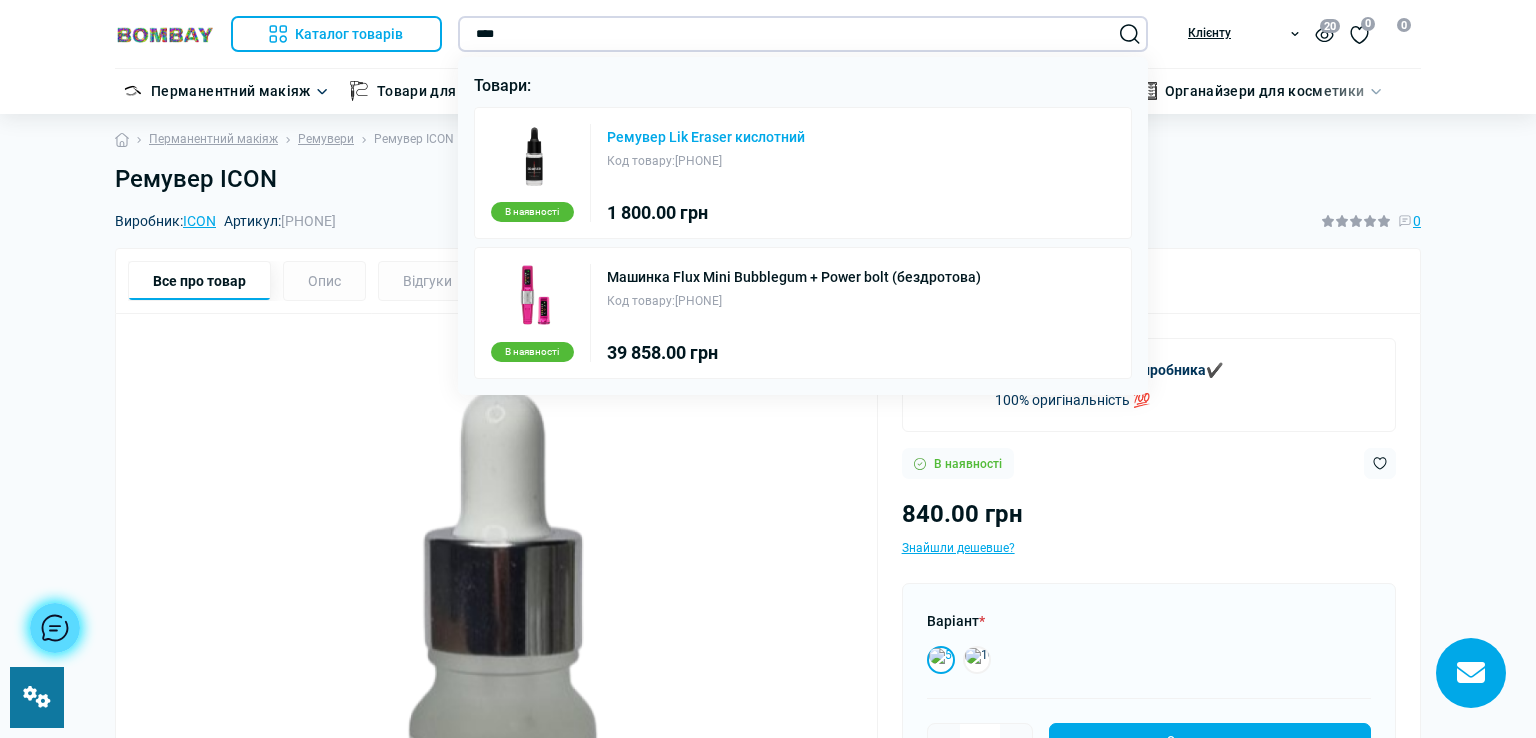 type on "****" 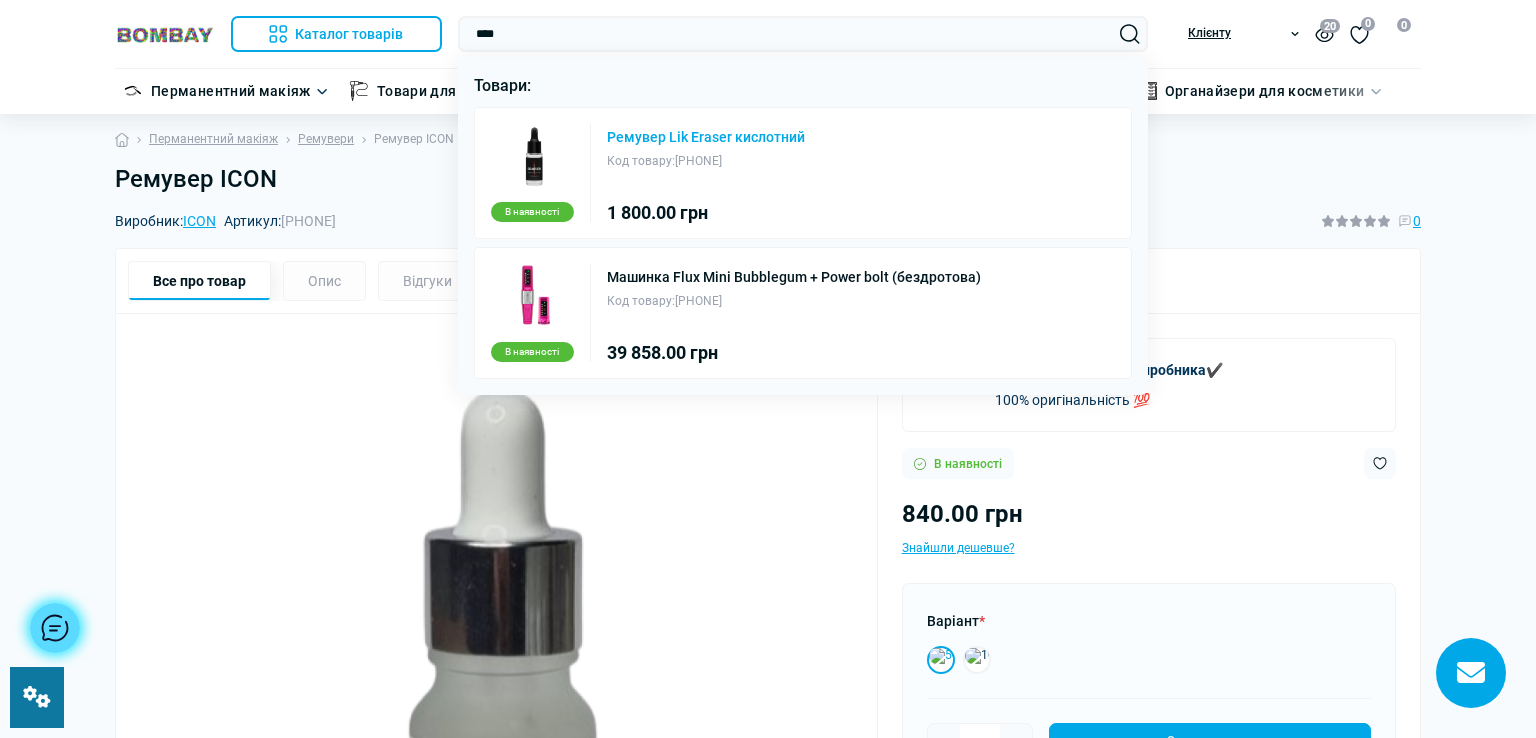 click on "Ремувер Lik Eraser кислотний" at bounding box center (706, 137) 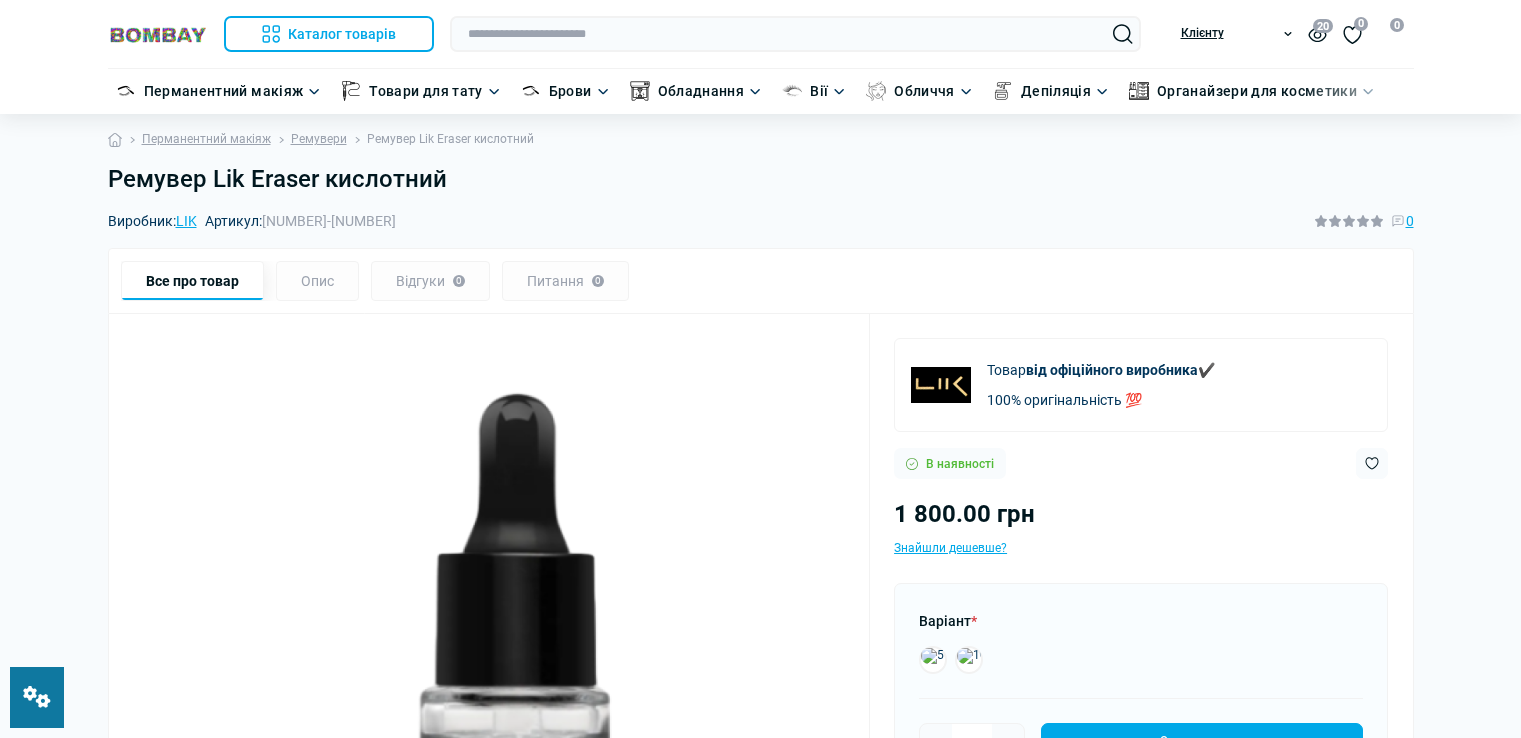 scroll, scrollTop: 0, scrollLeft: 0, axis: both 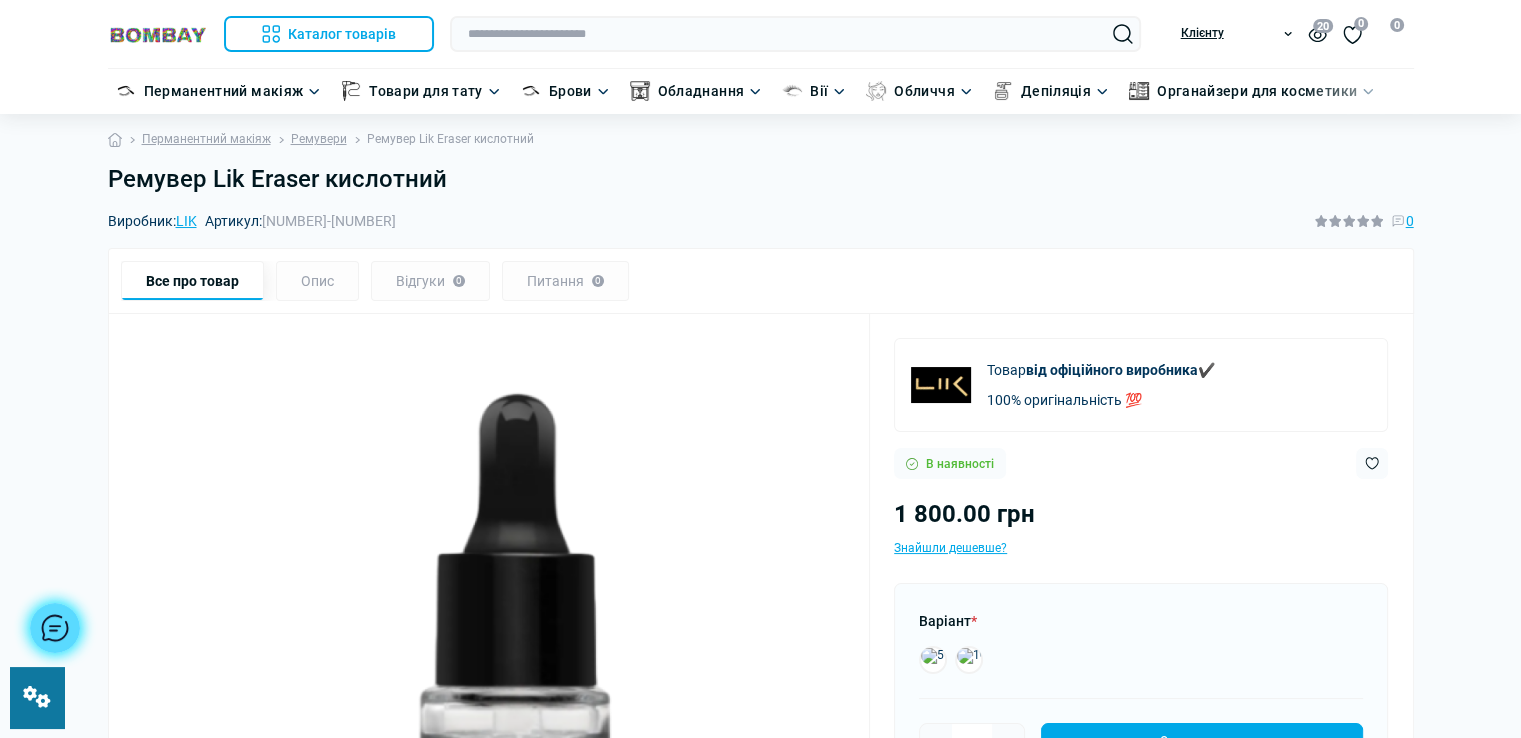 click at bounding box center [933, 660] 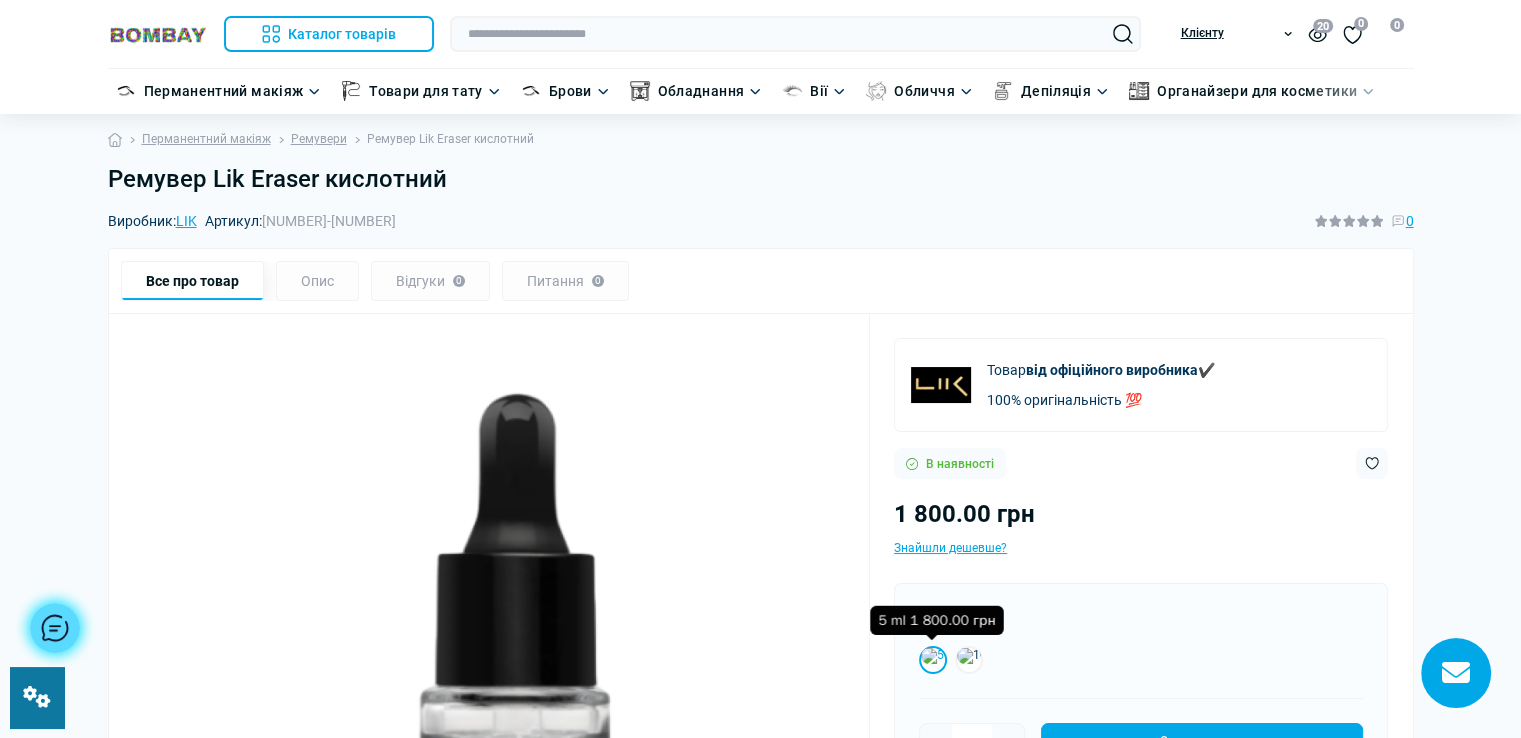 scroll, scrollTop: 0, scrollLeft: 0, axis: both 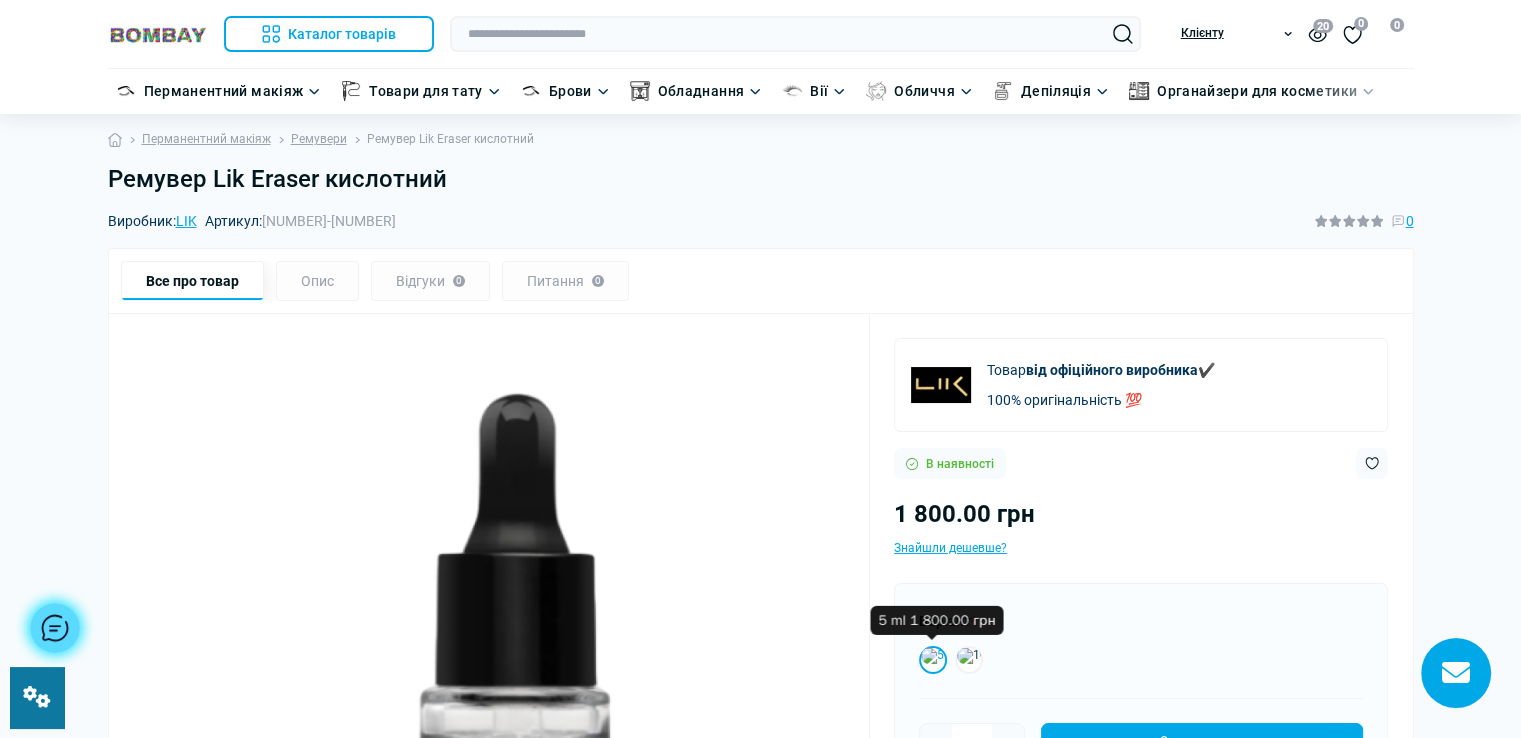 click at bounding box center [933, 660] 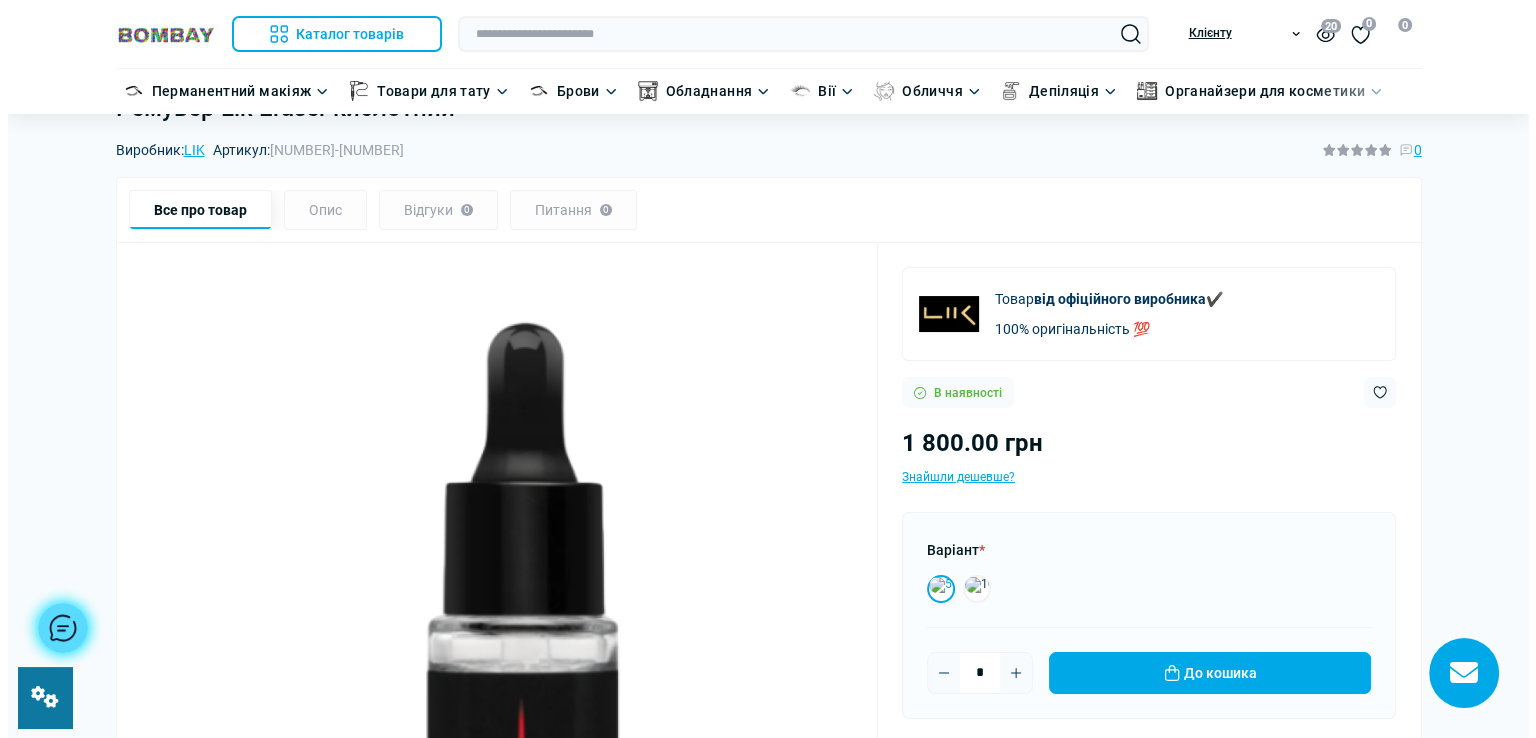 scroll, scrollTop: 0, scrollLeft: 0, axis: both 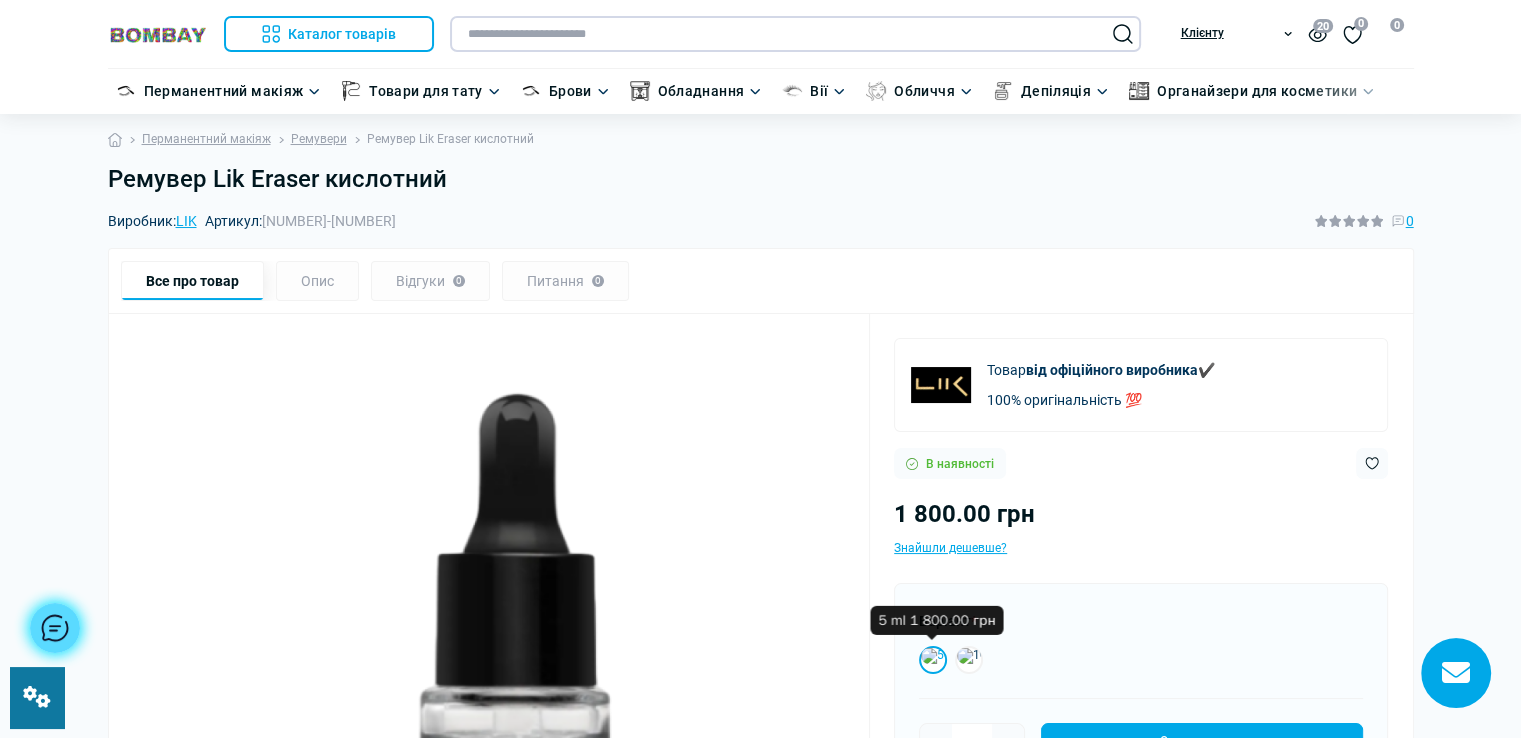 click at bounding box center (795, 34) 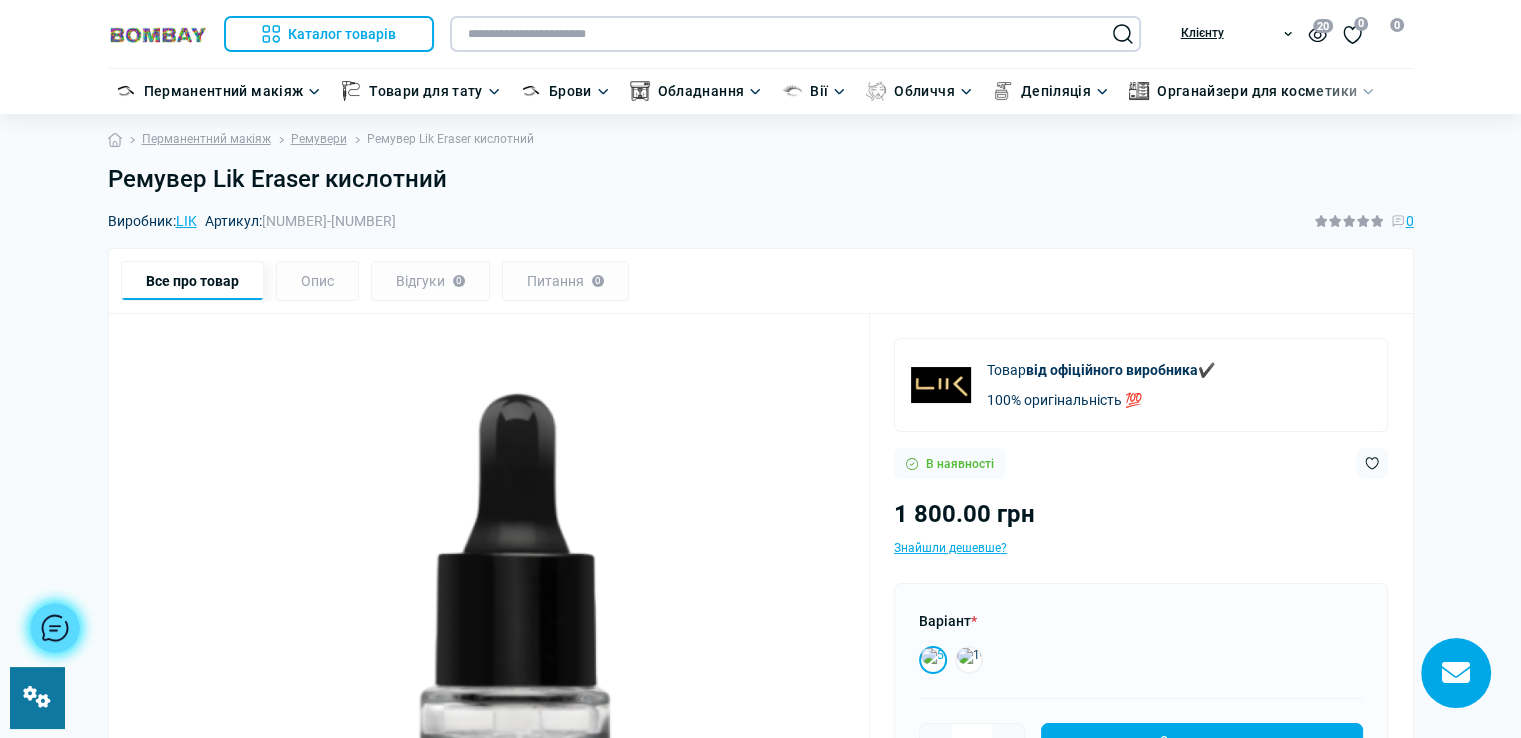paste on "**********" 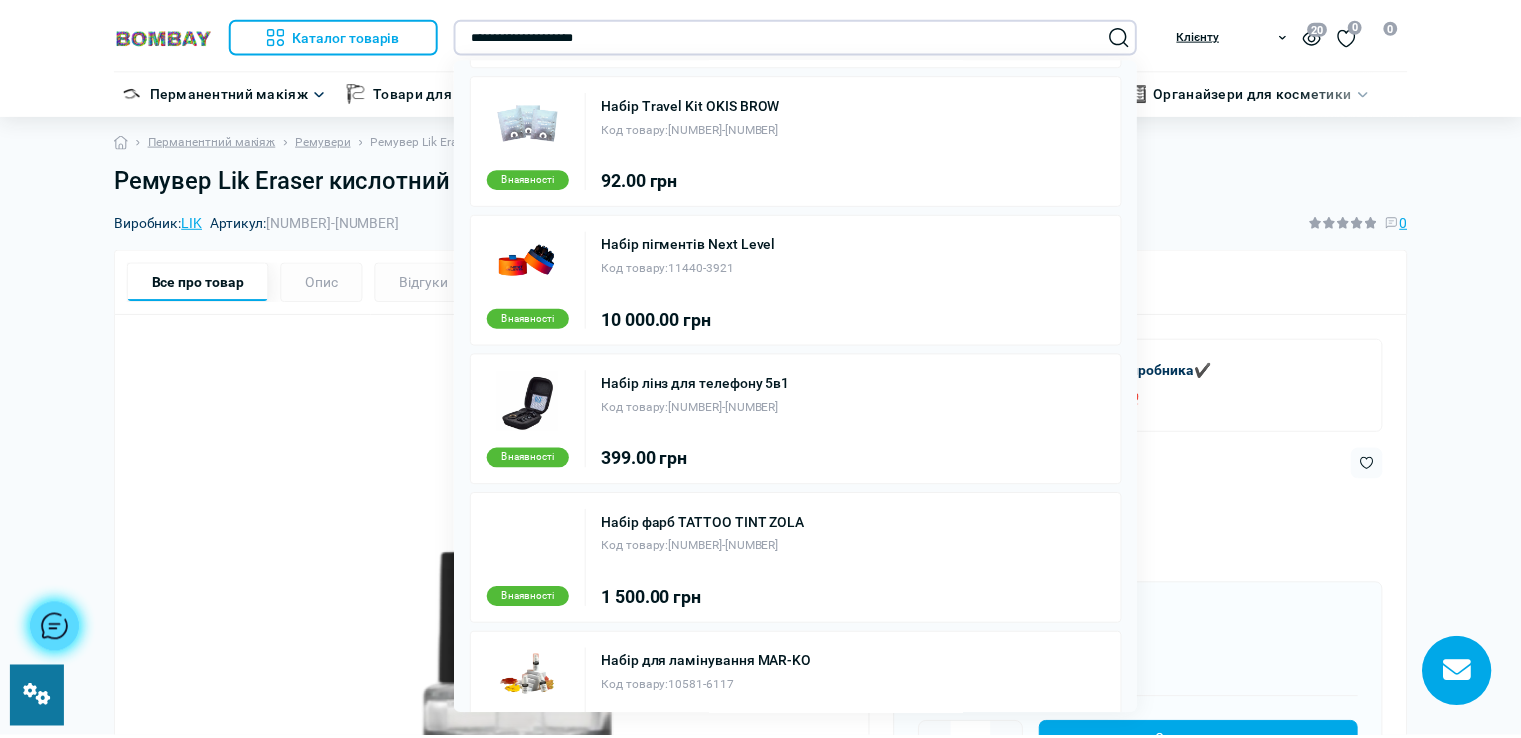 scroll, scrollTop: 16, scrollLeft: 0, axis: vertical 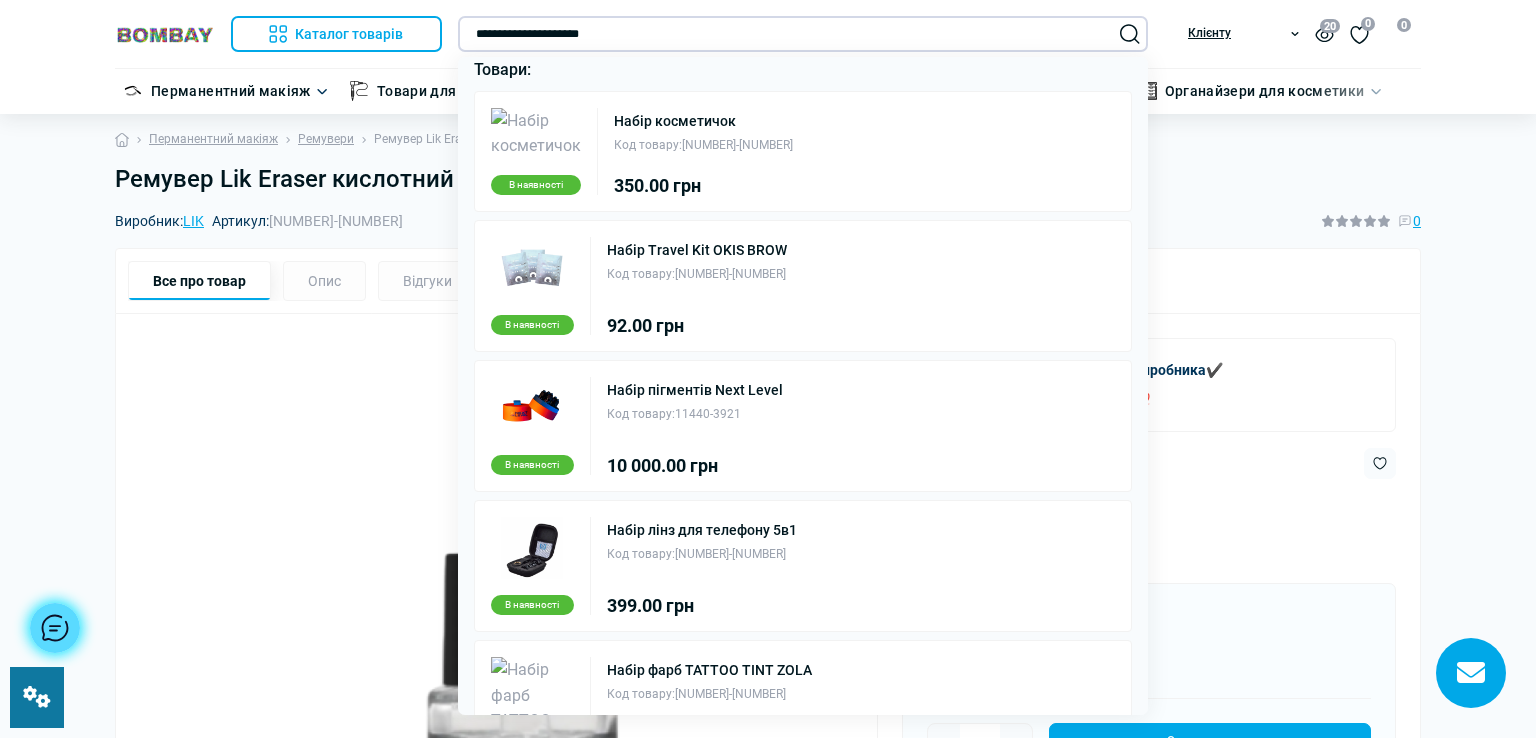 click on "**********" at bounding box center (803, 34) 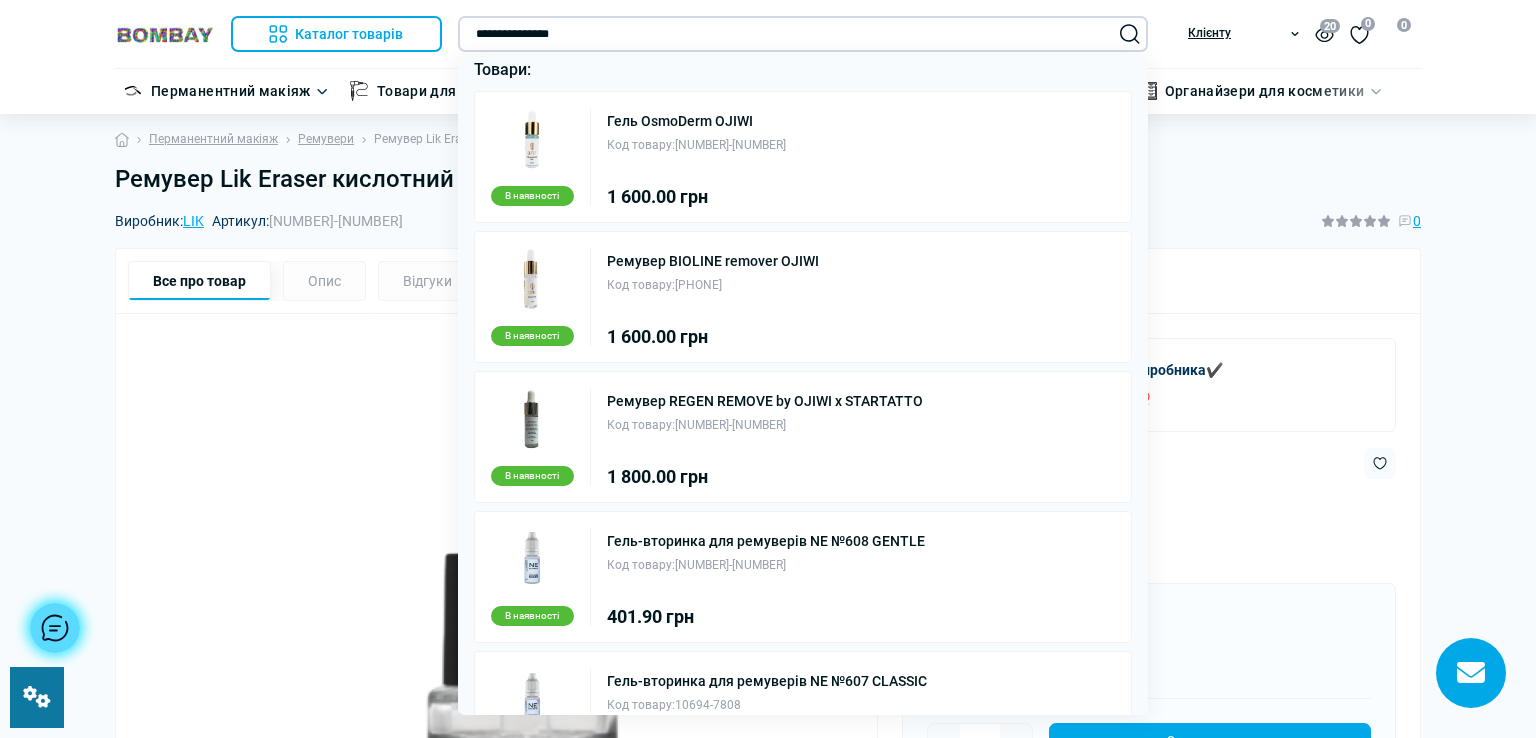type on "**********" 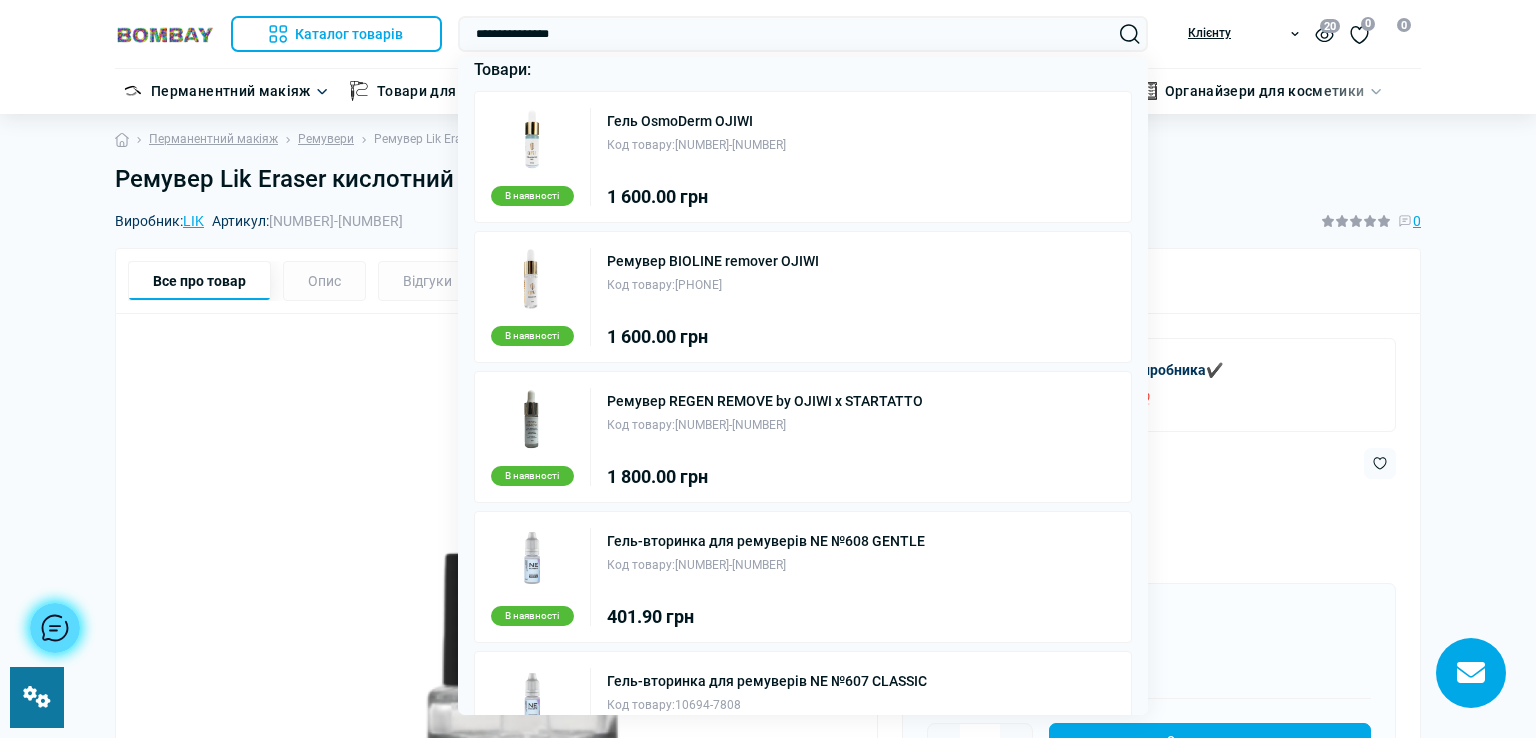 click at bounding box center [768, 369] 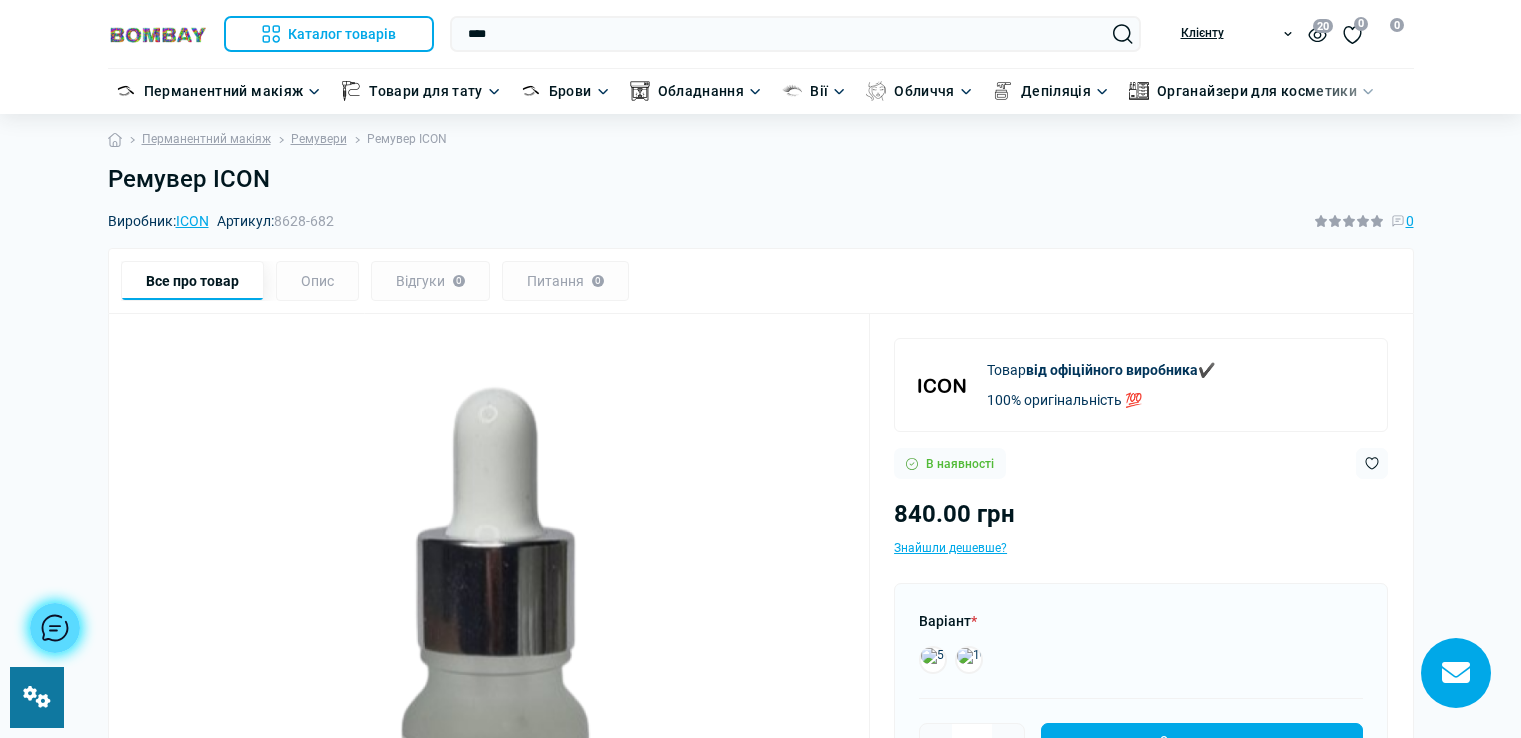 scroll, scrollTop: 0, scrollLeft: 0, axis: both 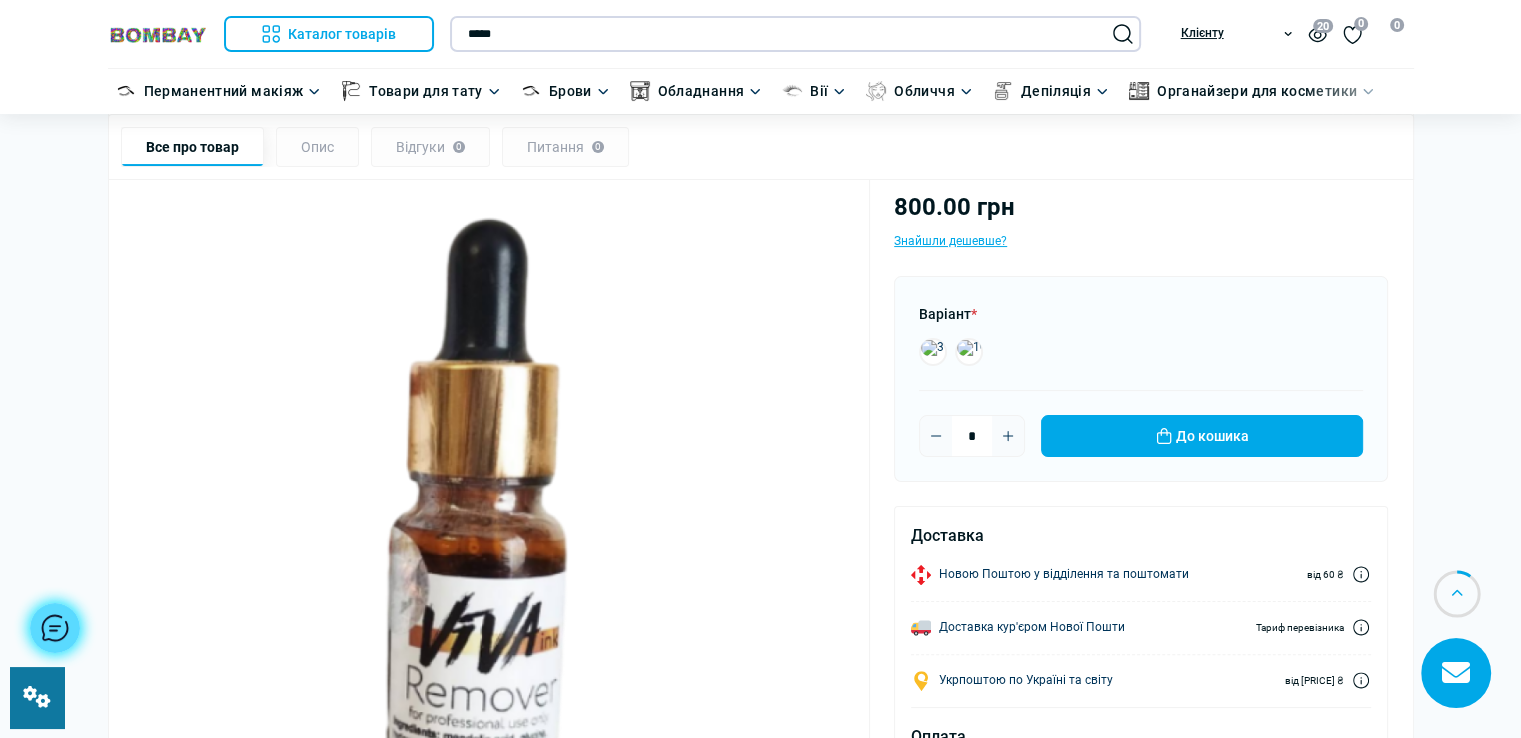 click on "*****" at bounding box center (795, 34) 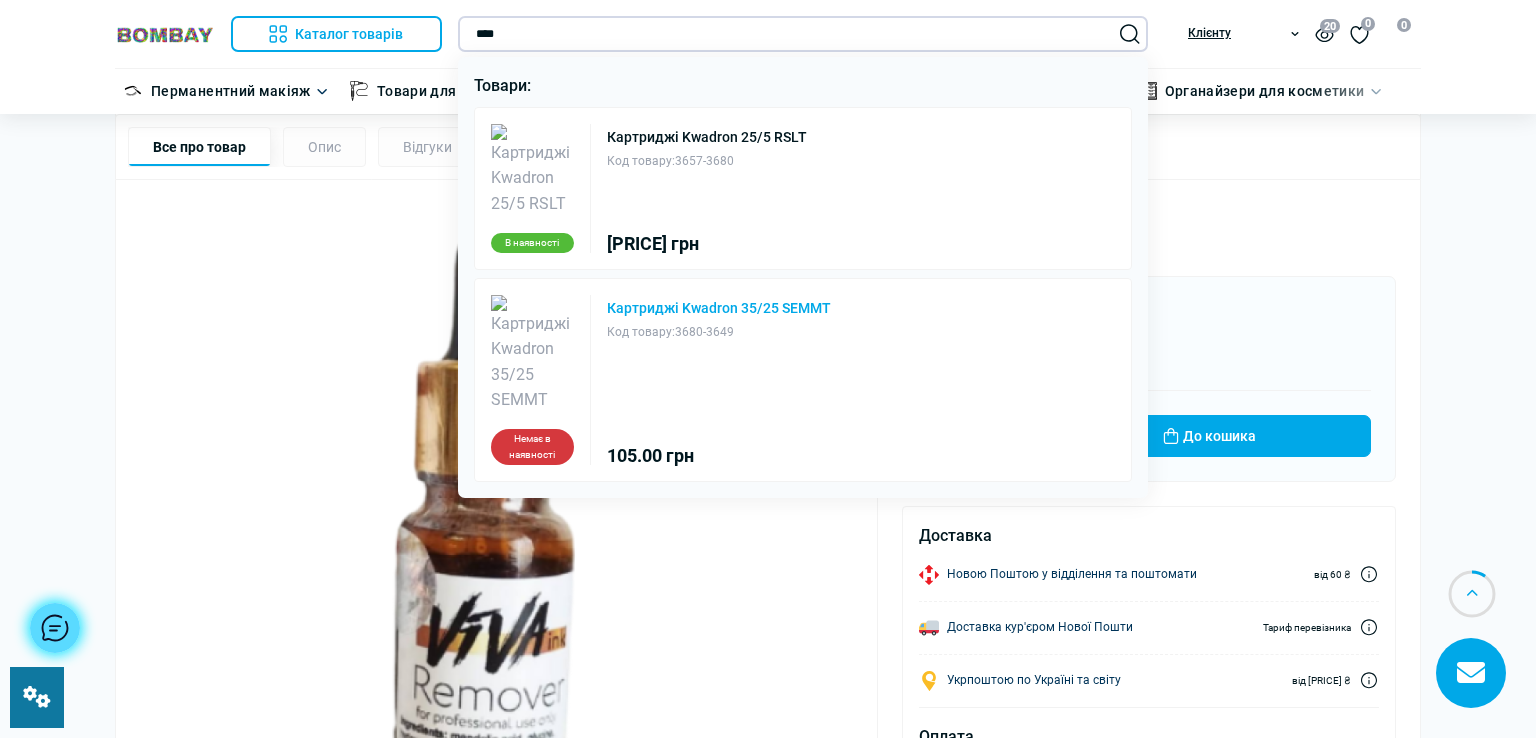 type on "****" 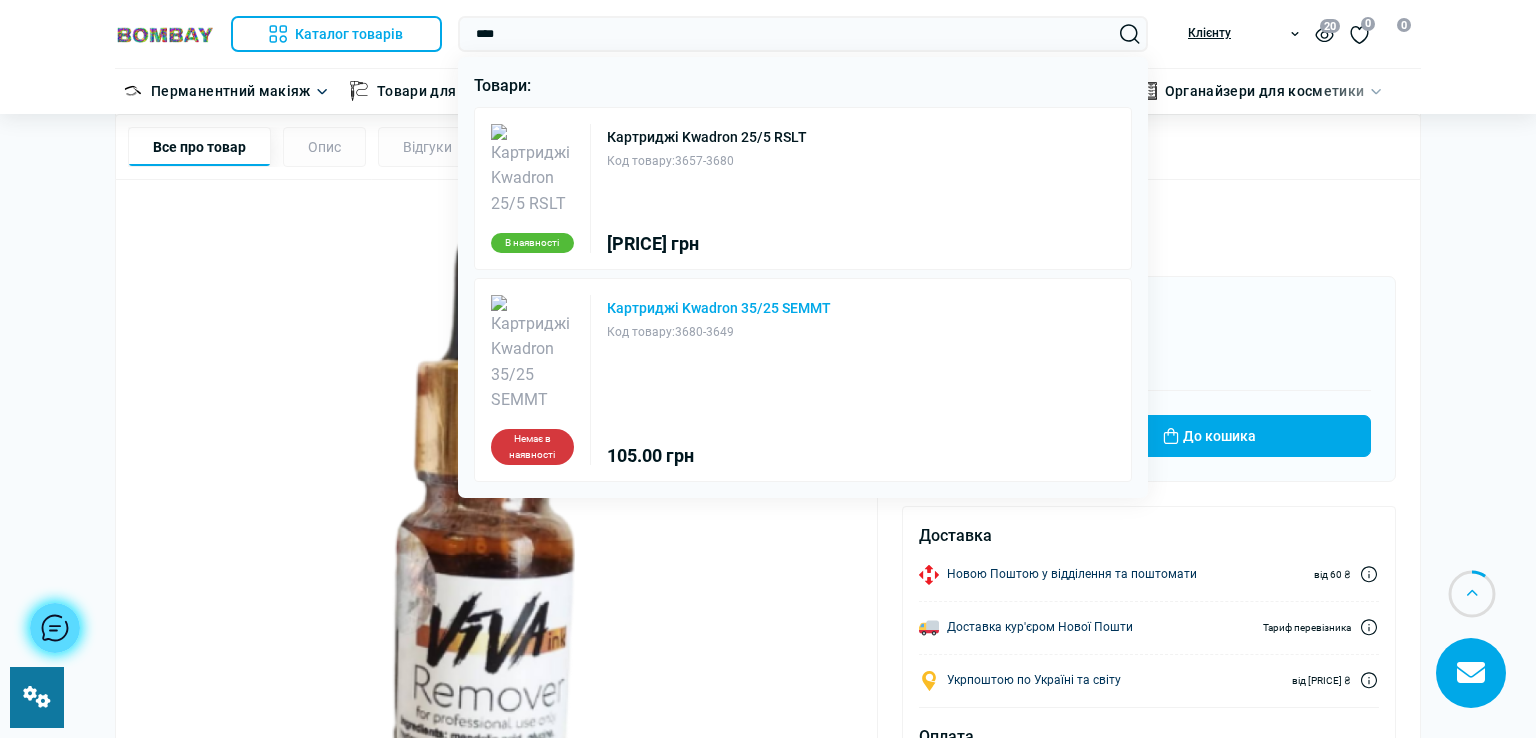 click on "Картриджі Kwadron 35/25 SEMMT" at bounding box center [719, 308] 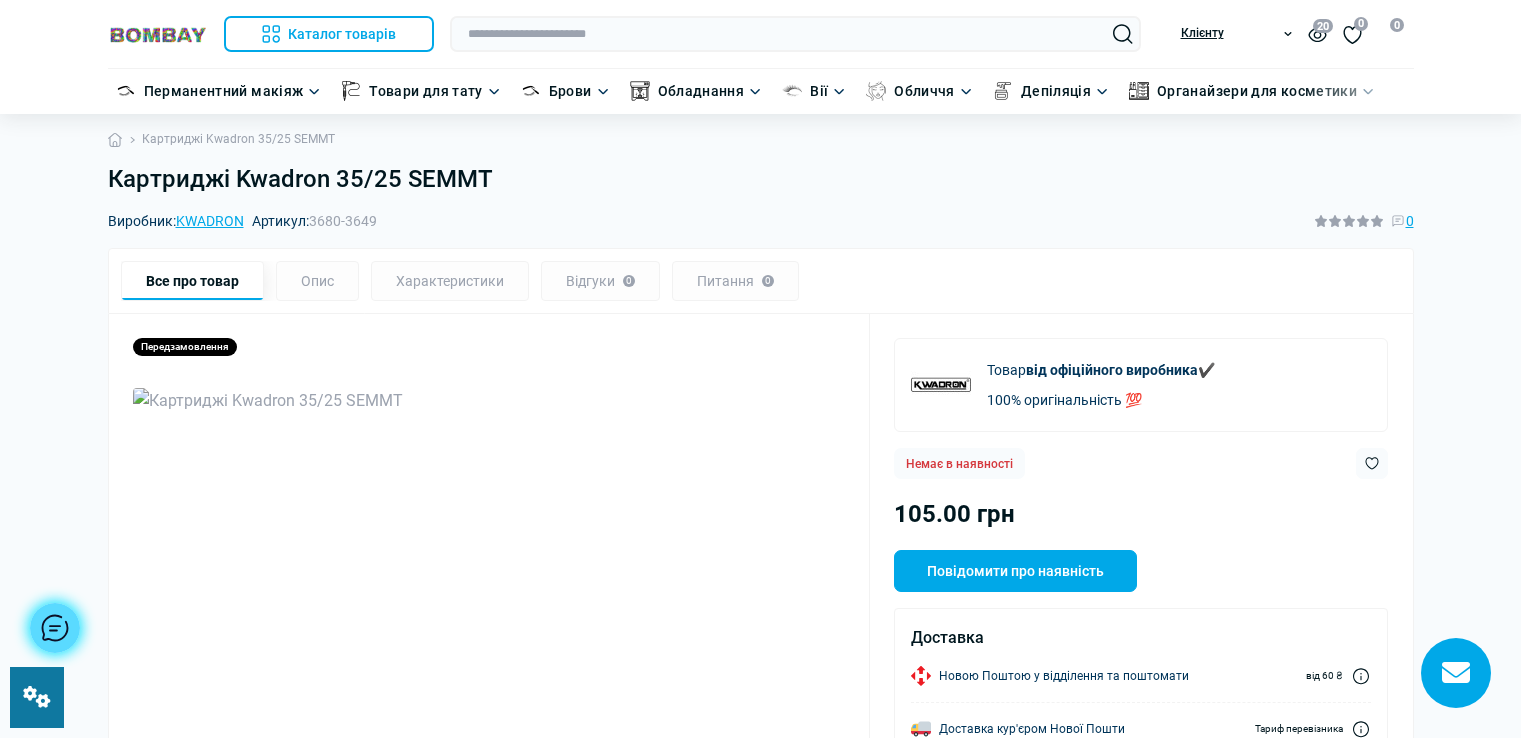 scroll, scrollTop: 0, scrollLeft: 0, axis: both 